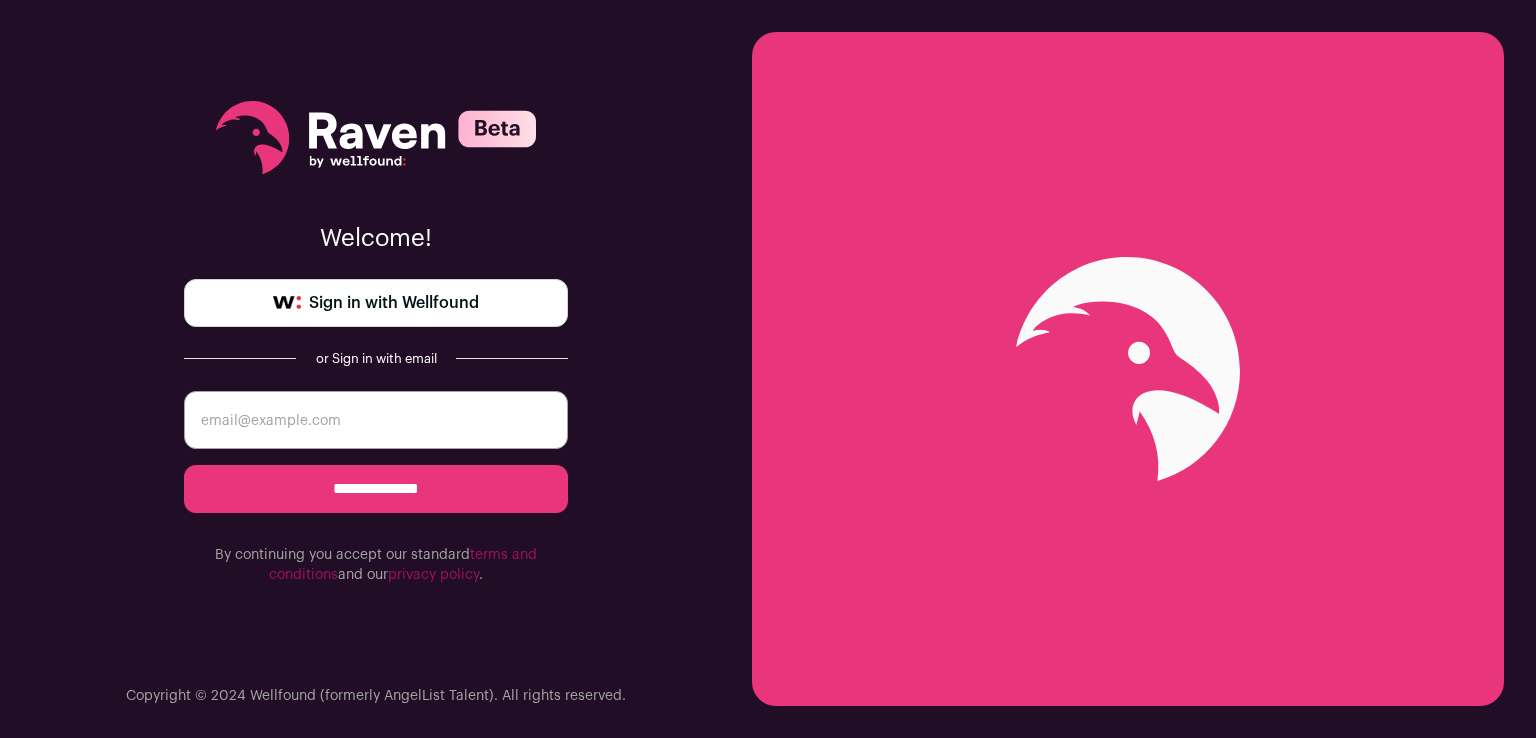 scroll, scrollTop: 0, scrollLeft: 0, axis: both 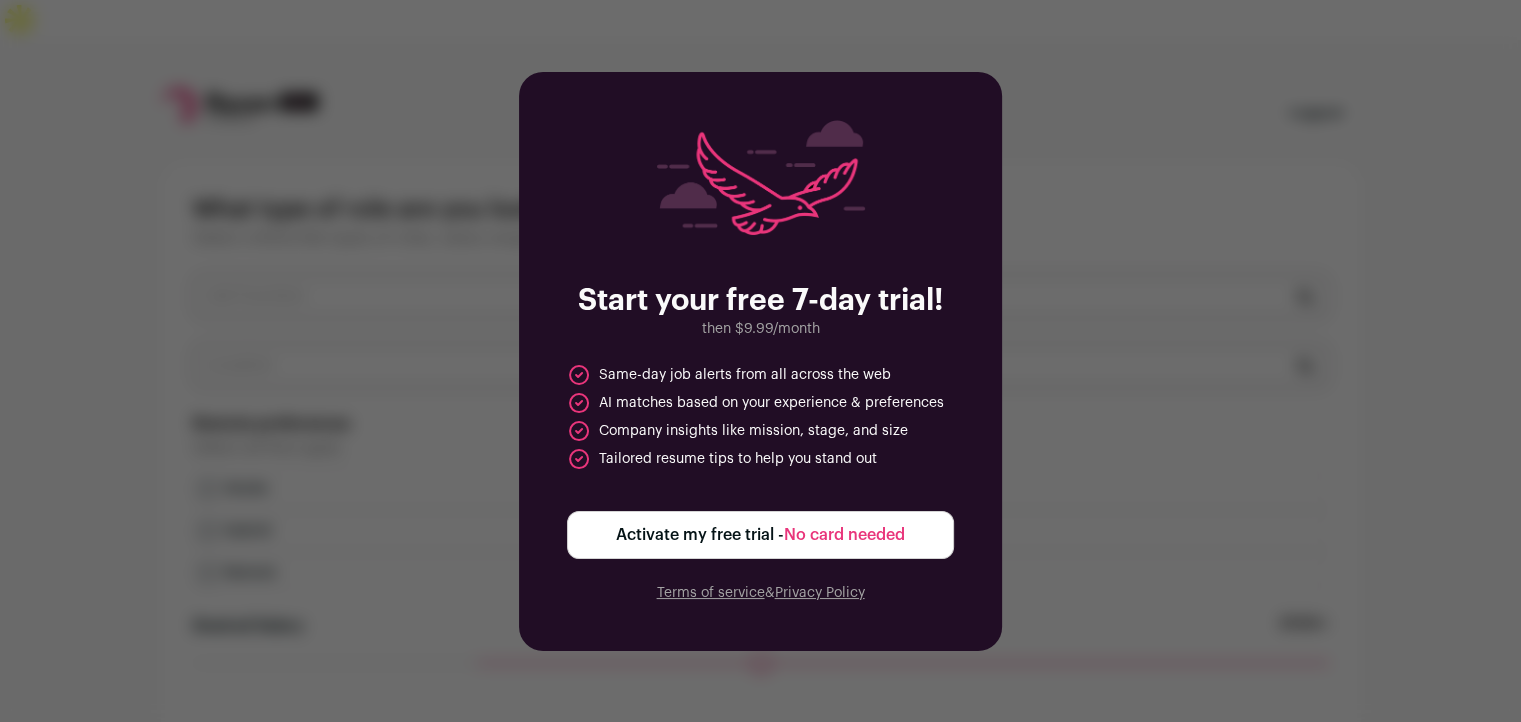 click on "Activate my free trial -
No card needed" at bounding box center [760, 535] 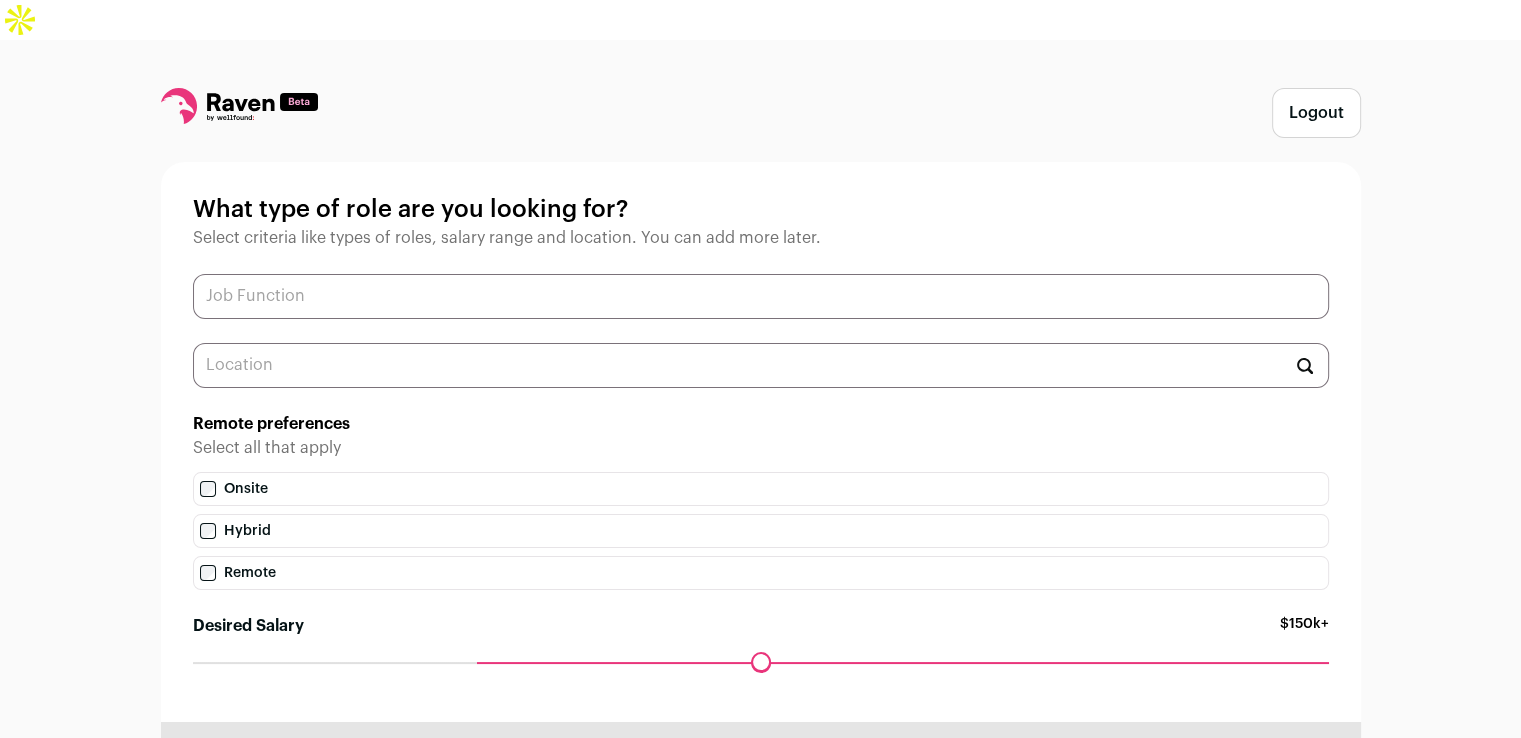 click at bounding box center [761, 296] 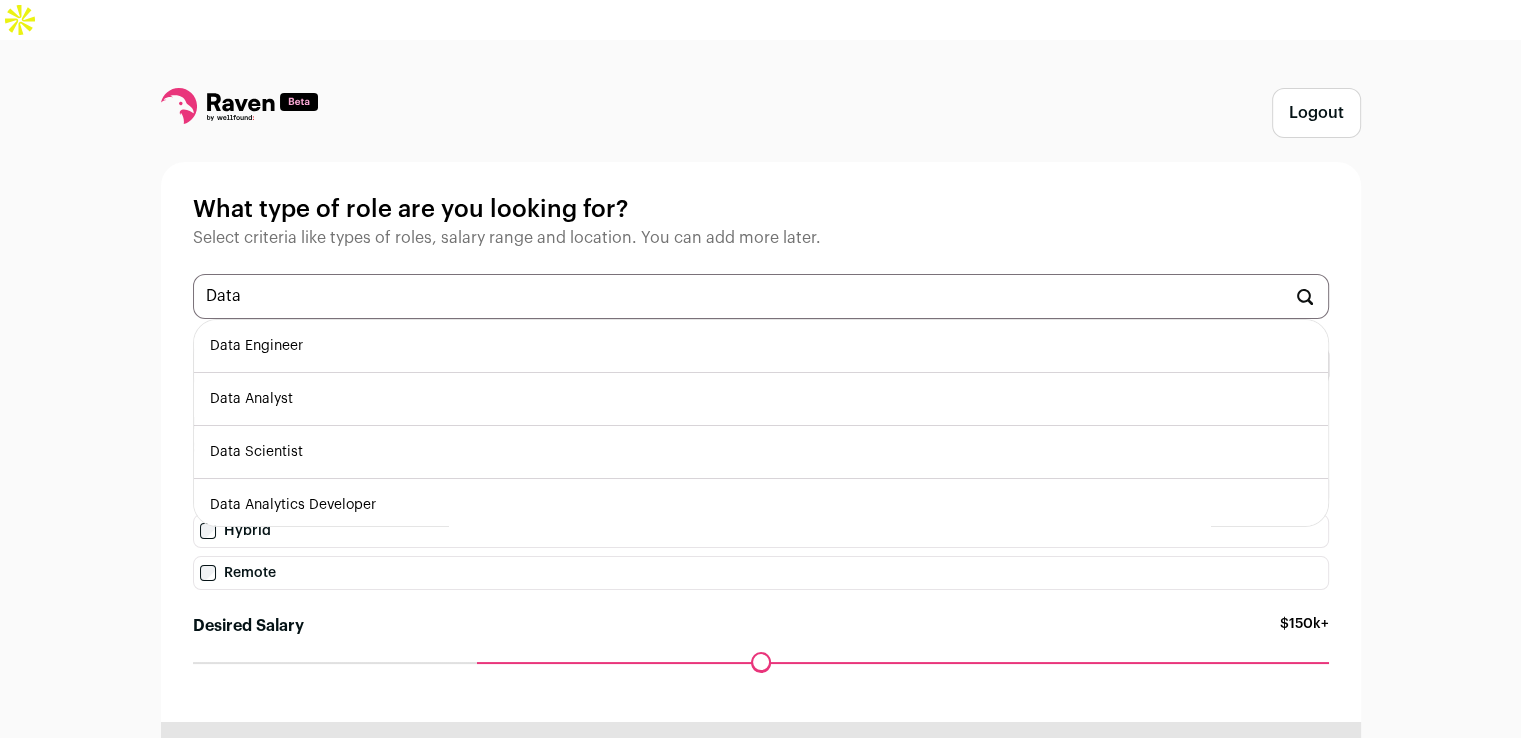 click on "Data Analyst" at bounding box center (761, 399) 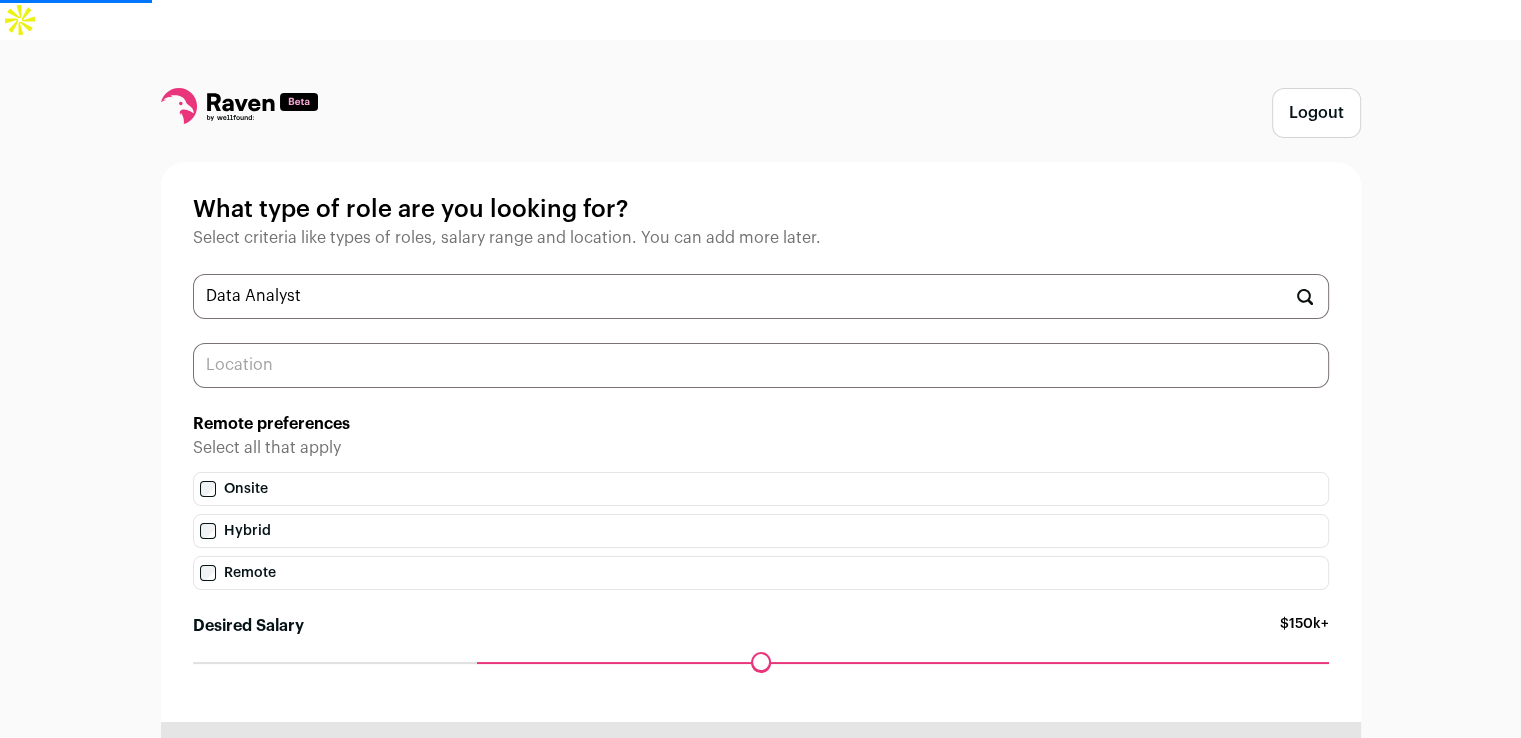 click at bounding box center [761, 365] 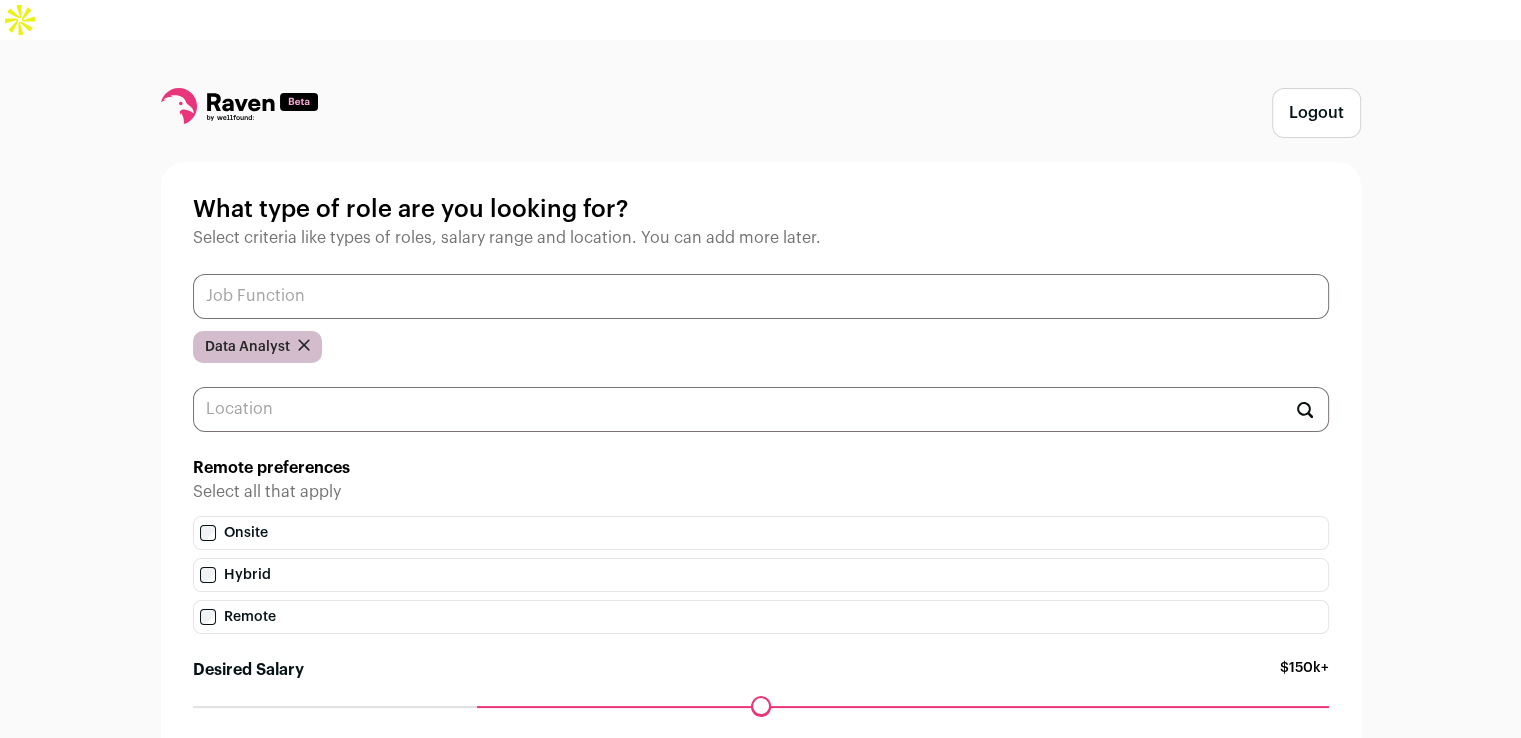click at bounding box center [761, 296] 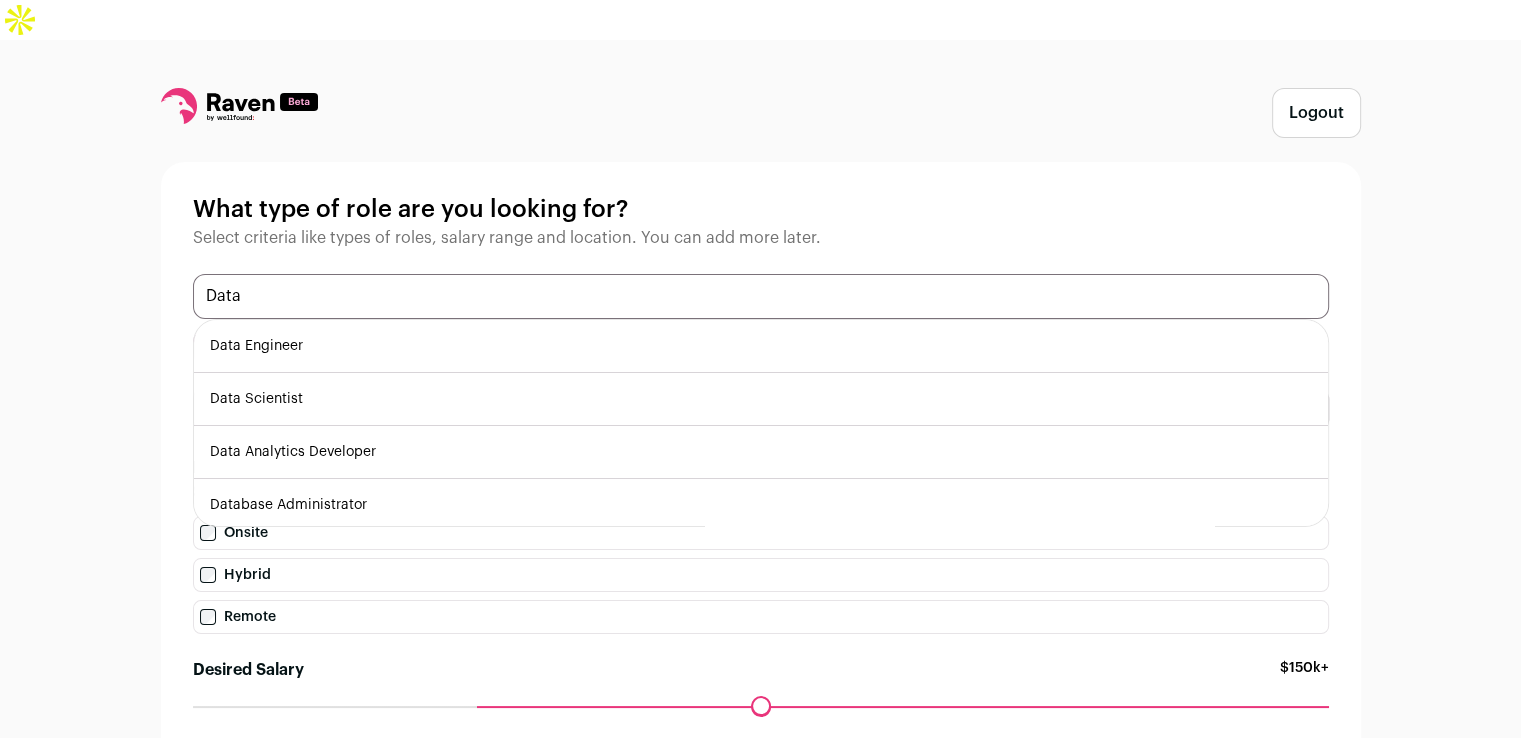 type on "Data" 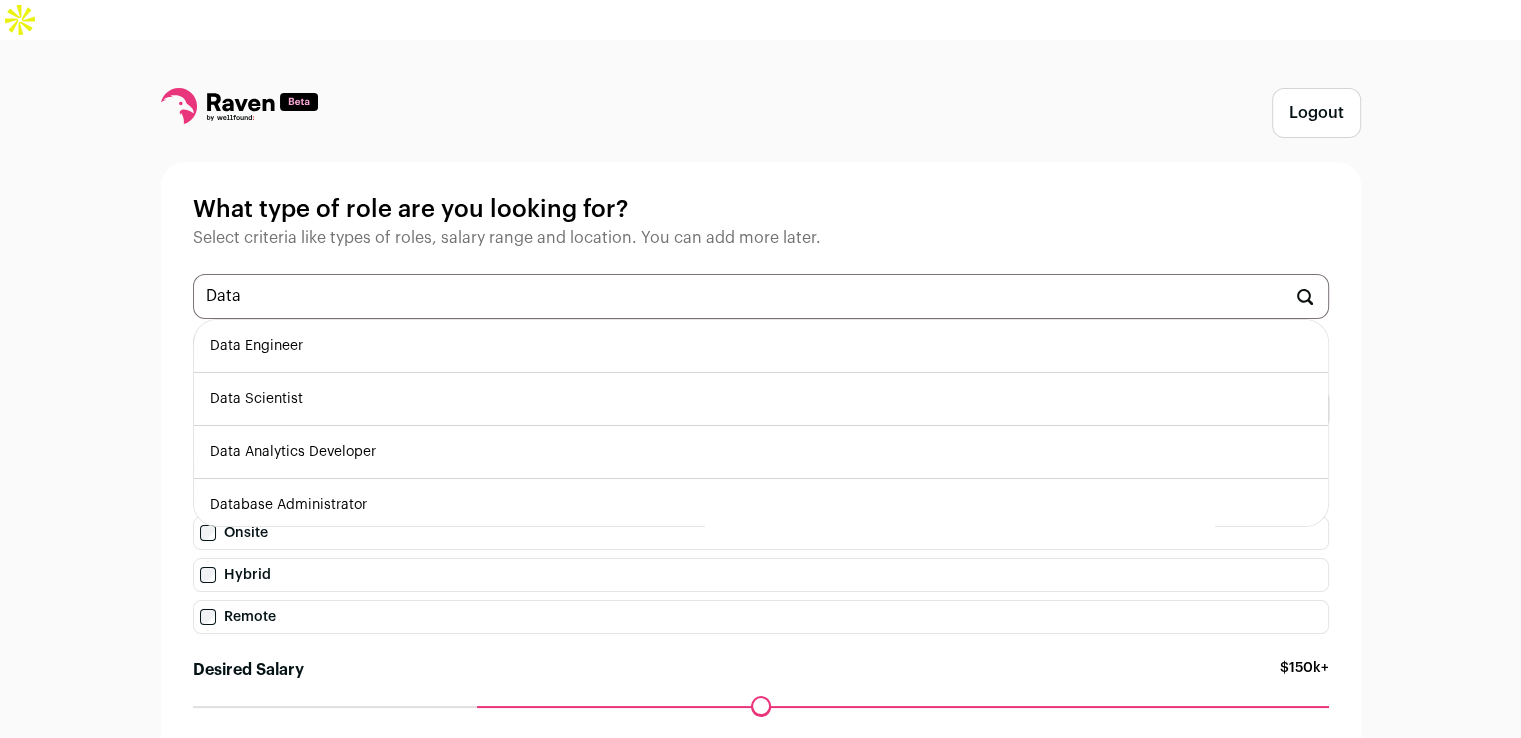 click on "Data Scientist" at bounding box center [761, 399] 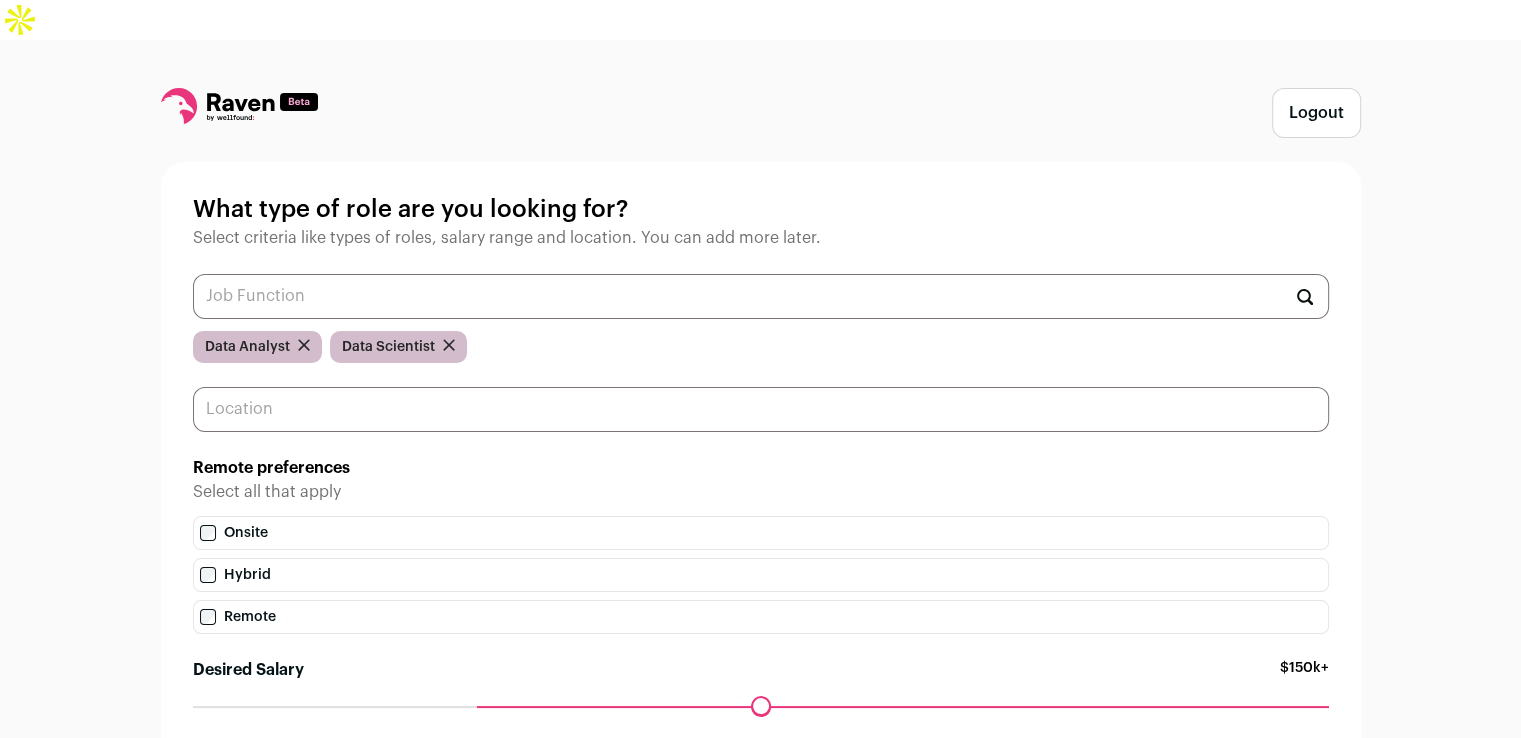 click at bounding box center [761, 409] 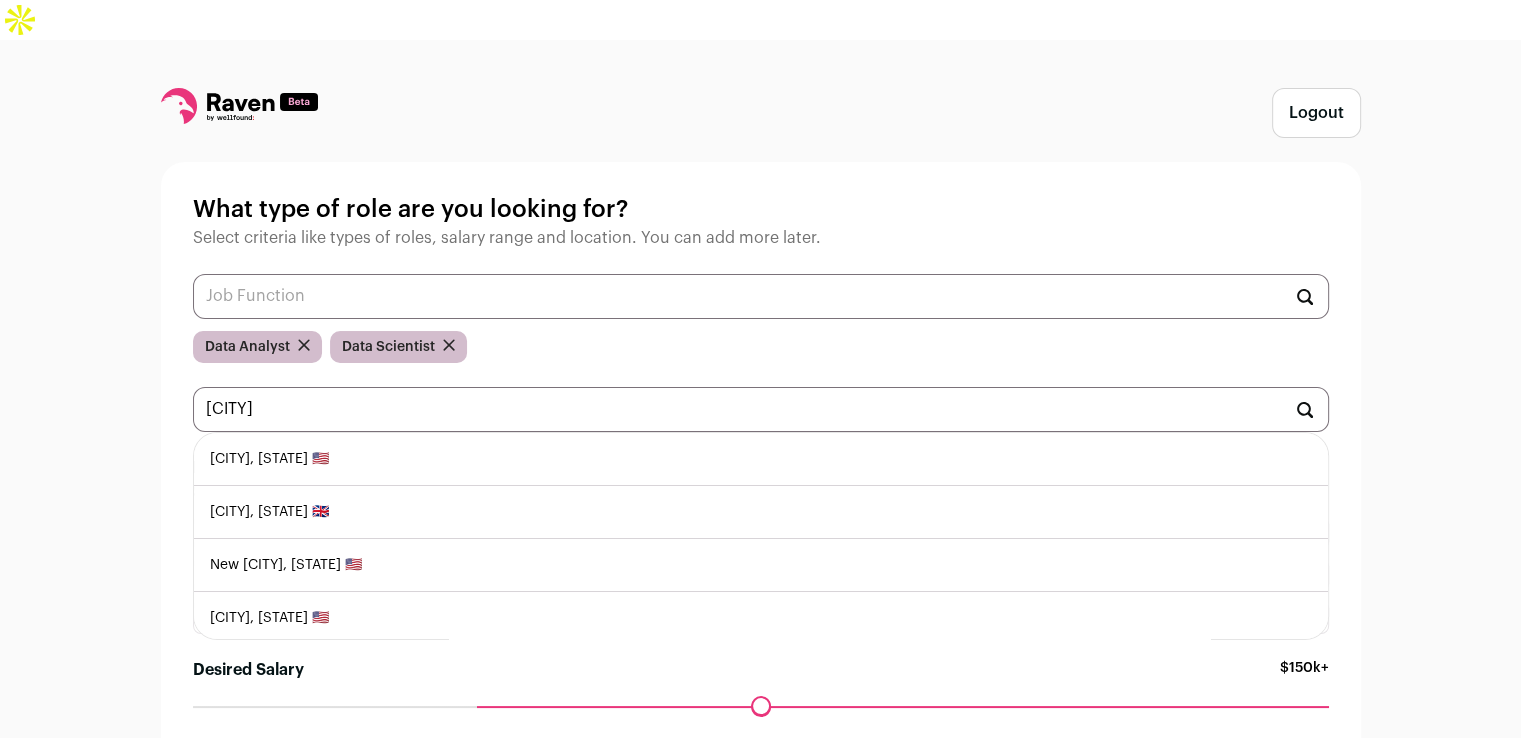 click on "Boston, Massachusetts 🇺🇸" at bounding box center (761, 459) 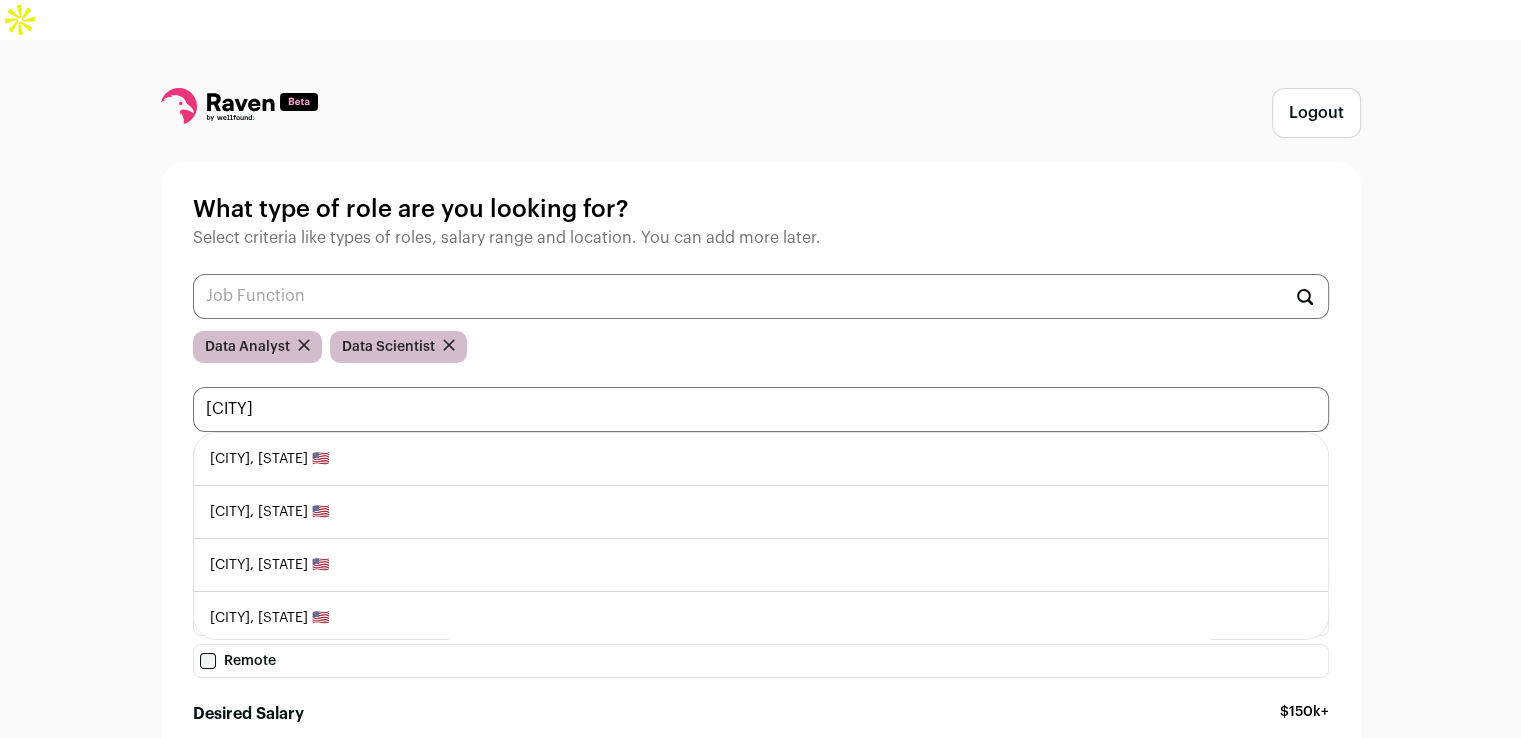 type on "[CITY]" 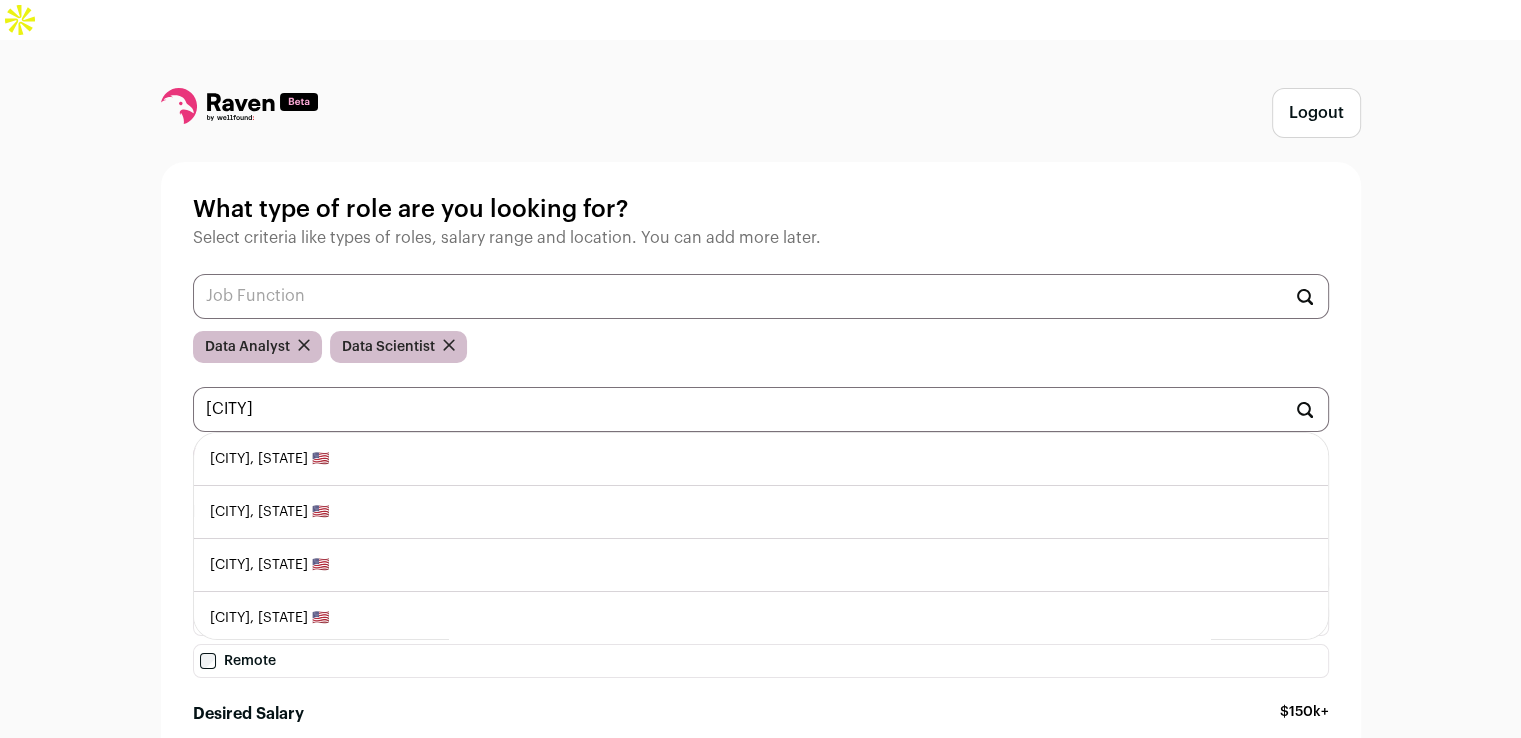 click on "Quincy, Massachusetts 🇺🇸" at bounding box center [761, 459] 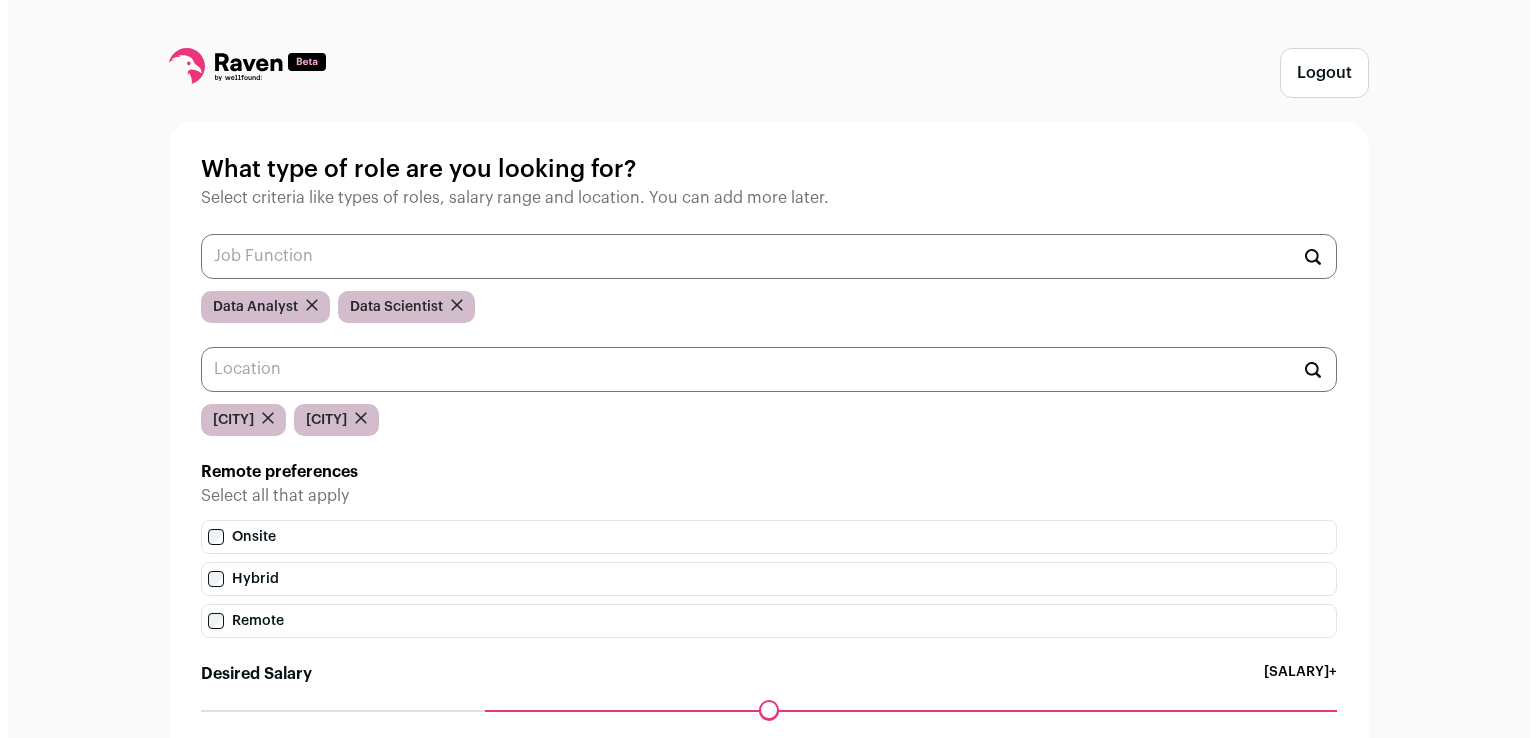 scroll, scrollTop: 0, scrollLeft: 0, axis: both 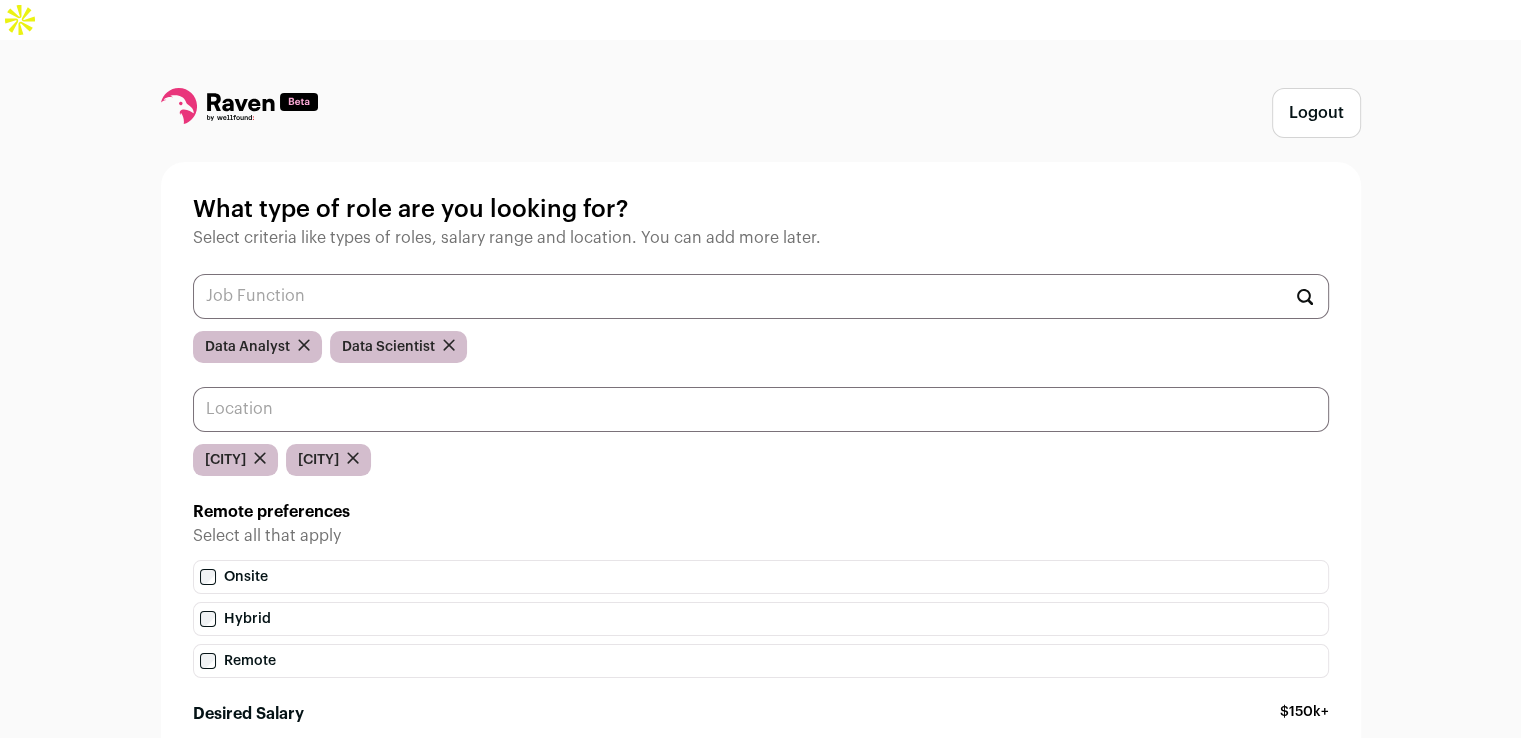 click at bounding box center (761, 409) 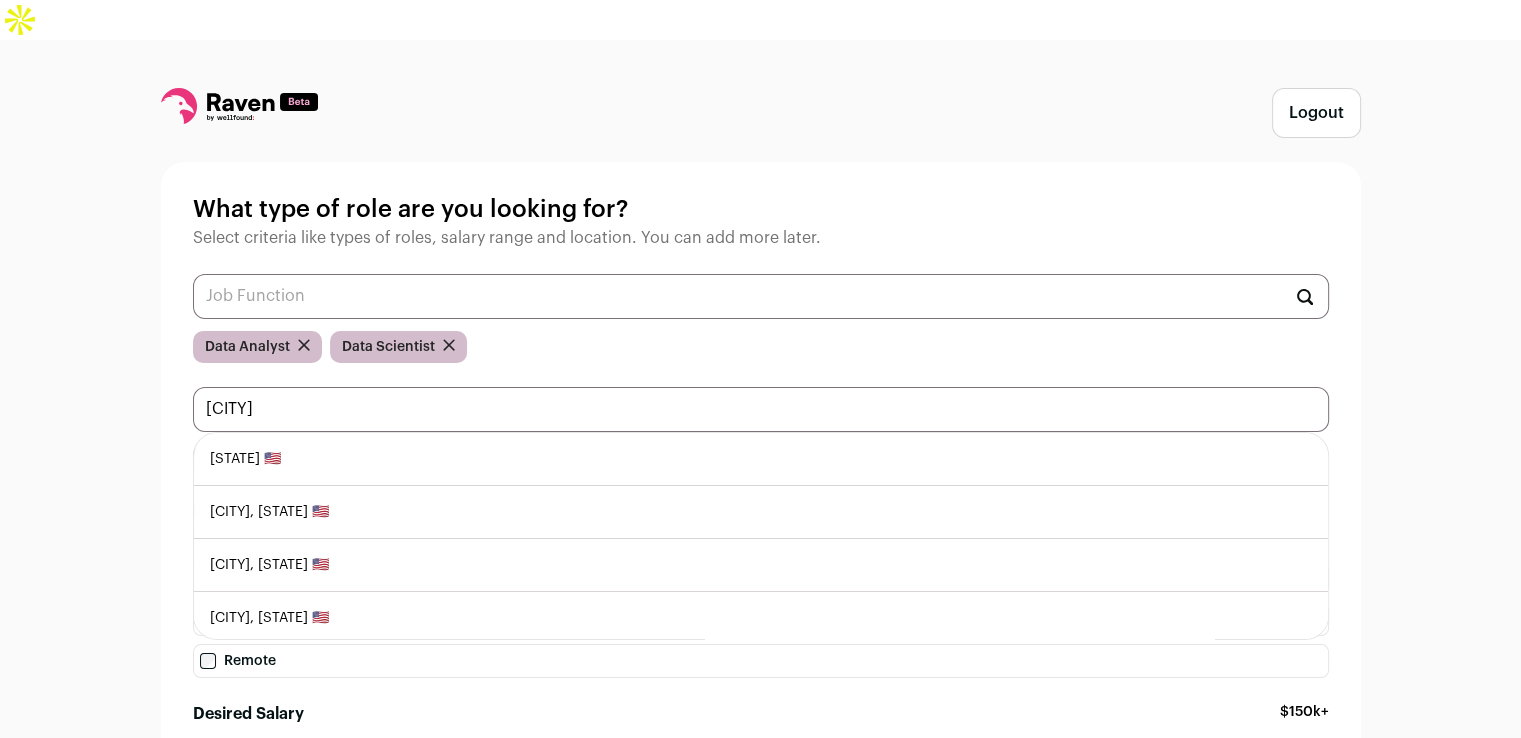 type on "Massa" 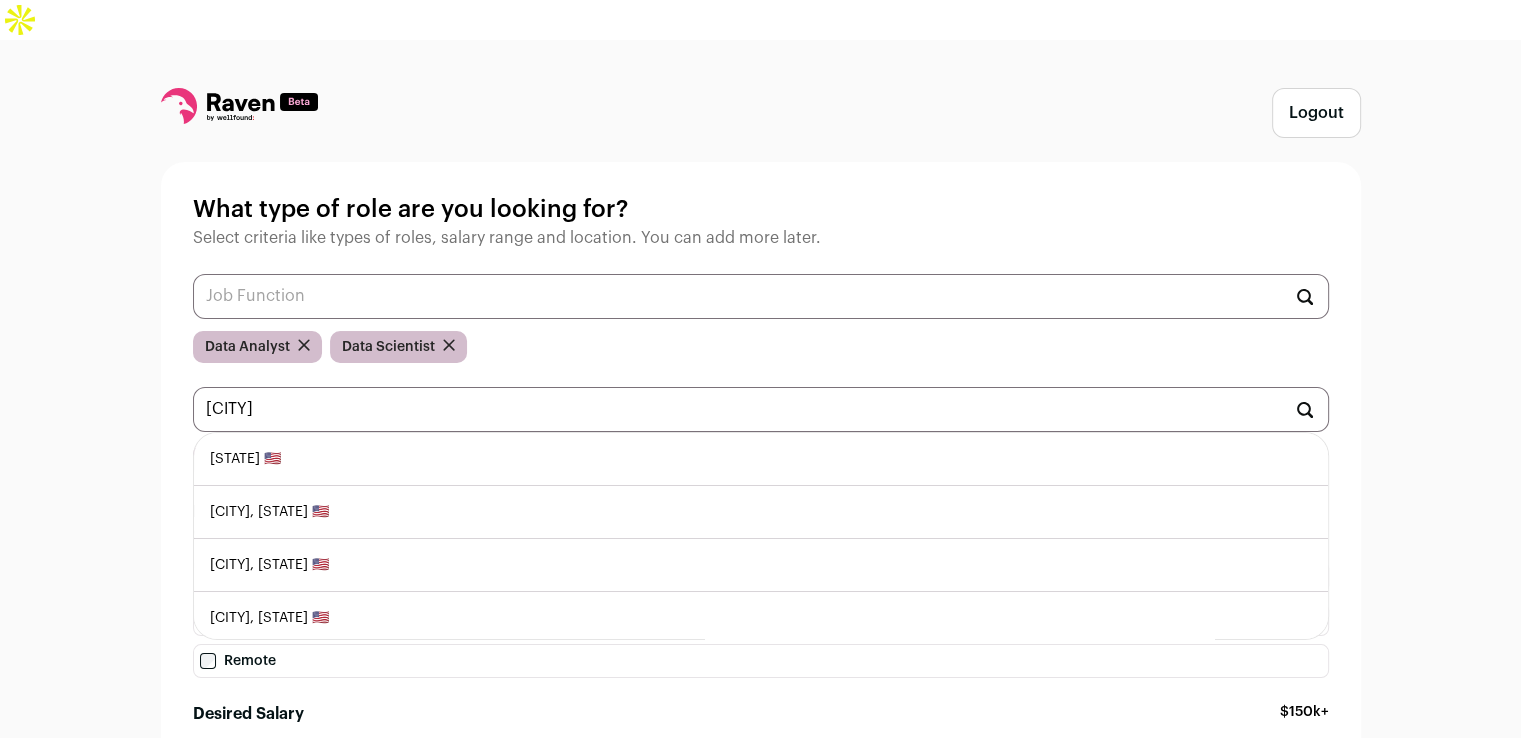click on "[STATE] 🇺🇸" at bounding box center [761, 459] 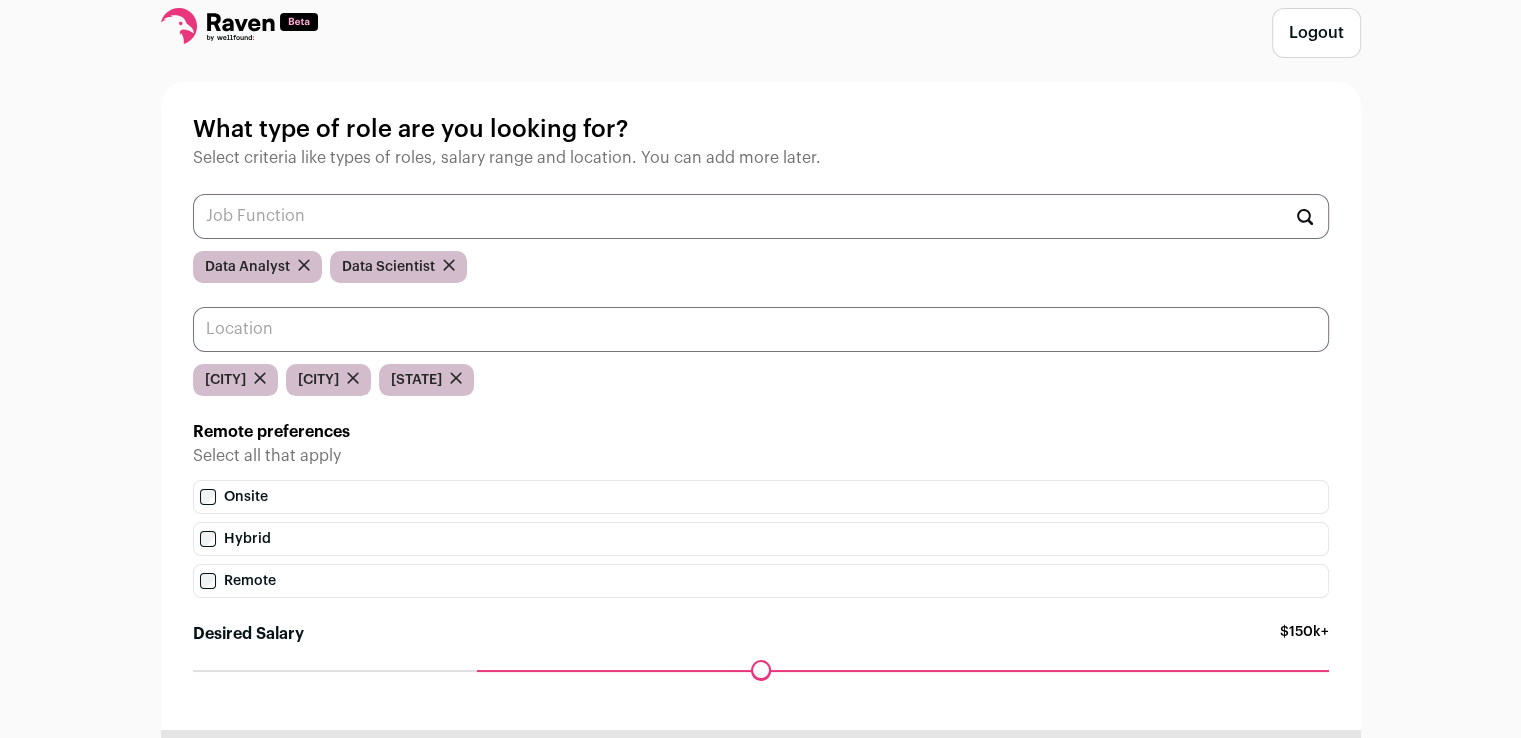 scroll, scrollTop: 171, scrollLeft: 0, axis: vertical 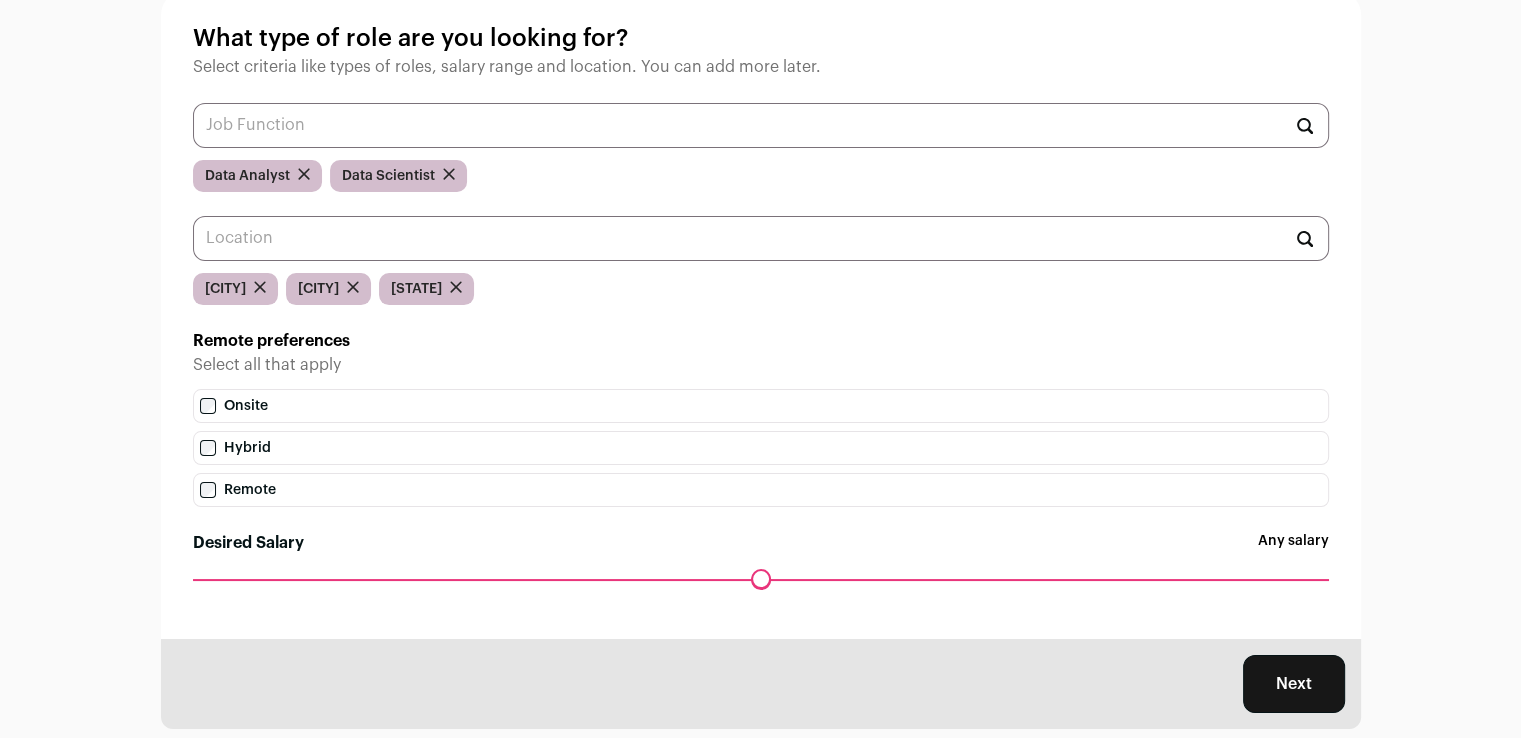 drag, startPoint x: 478, startPoint y: 543, endPoint x: 213, endPoint y: 537, distance: 265.0679 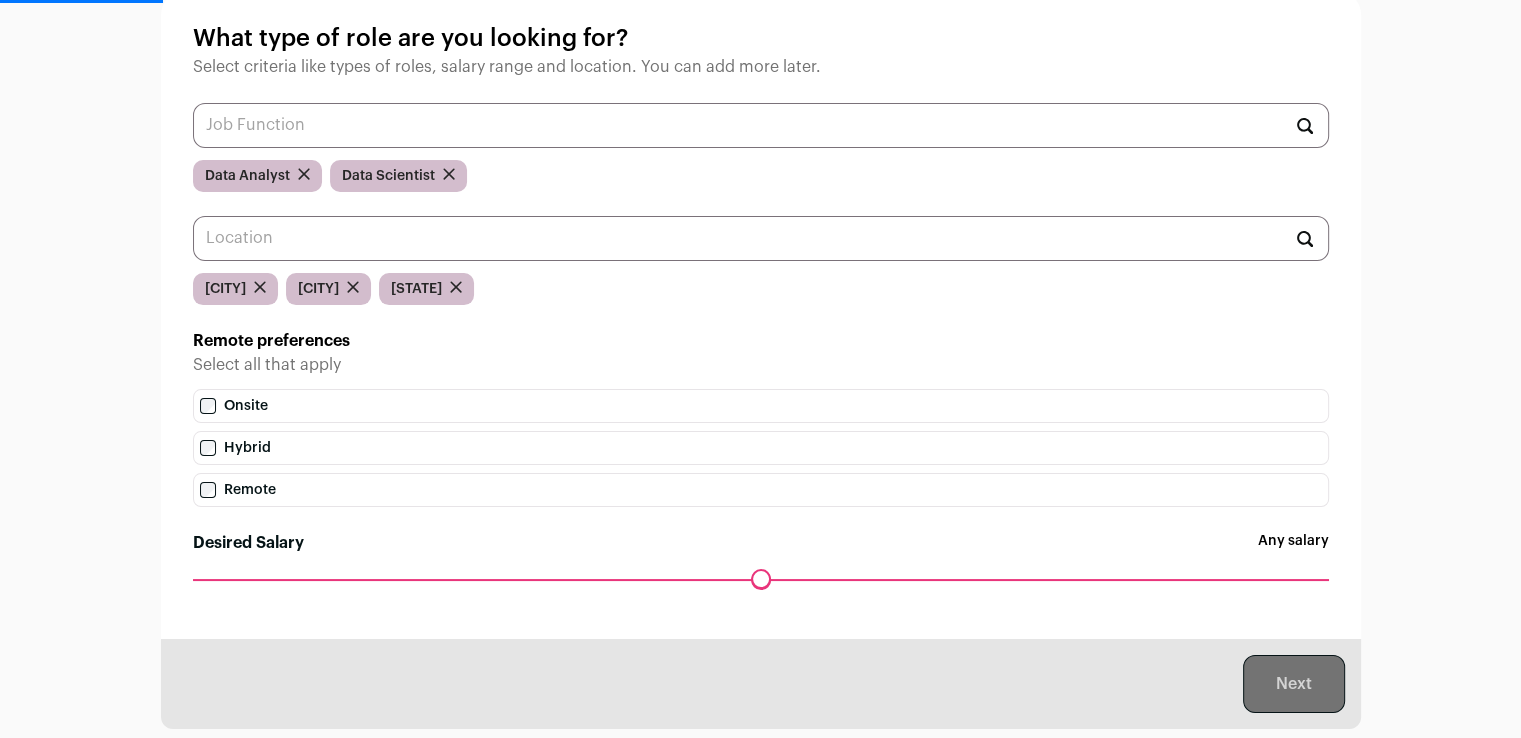 scroll, scrollTop: 0, scrollLeft: 0, axis: both 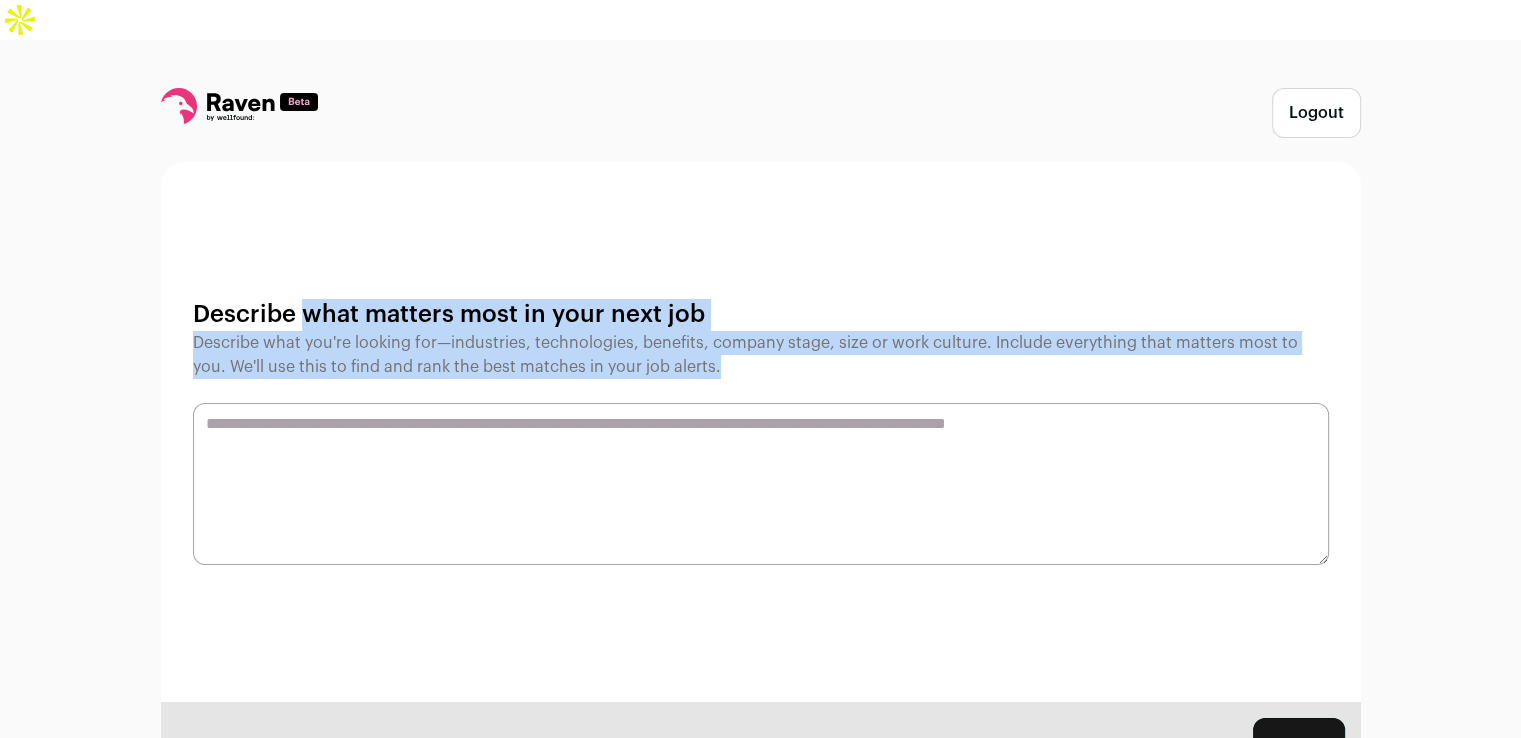 drag, startPoint x: 186, startPoint y: 275, endPoint x: 690, endPoint y: 393, distance: 517.6292 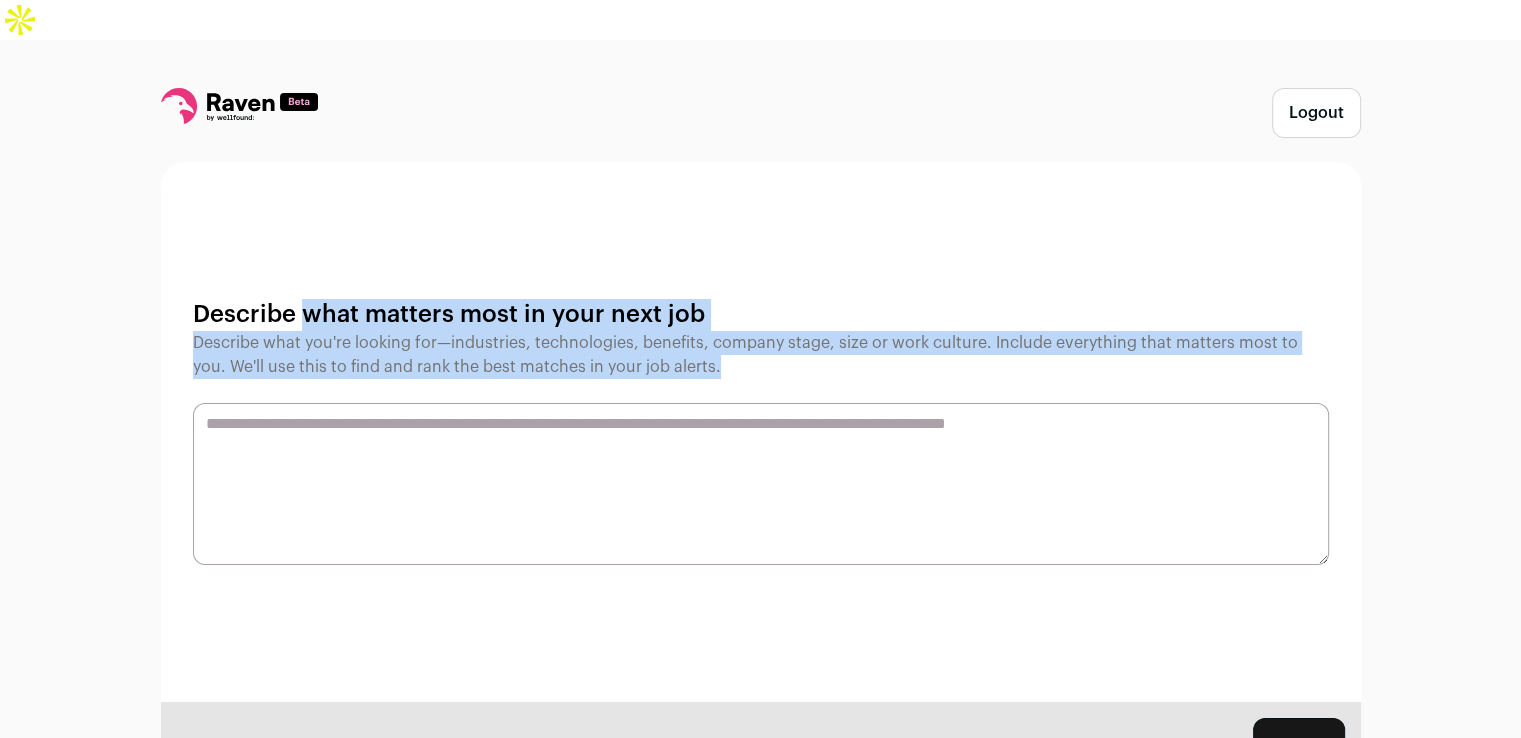 copy on "Describe what matters most in your next job
Describe what you're looking for—industries, technologies, benefits, company stage, size or work culture. Include everything that matters most to you. We'll use this to find and rank the best matches in your job alerts." 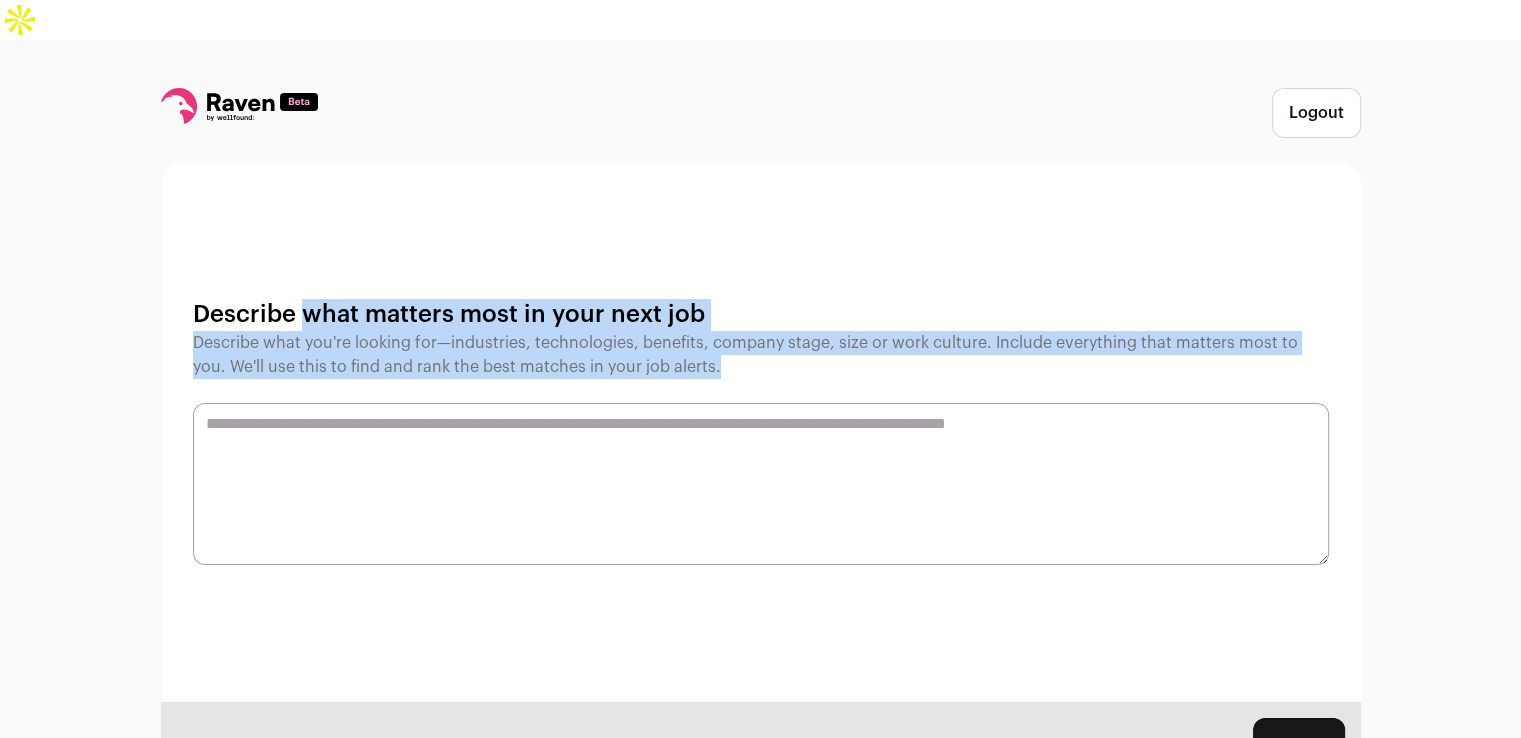 copy on "Describe what matters most in your next job
Describe what you're looking for—industries, technologies, benefits, company stage, size or work culture. Include everything that matters most to you. We'll use this to find and rank the best matches in your job alerts." 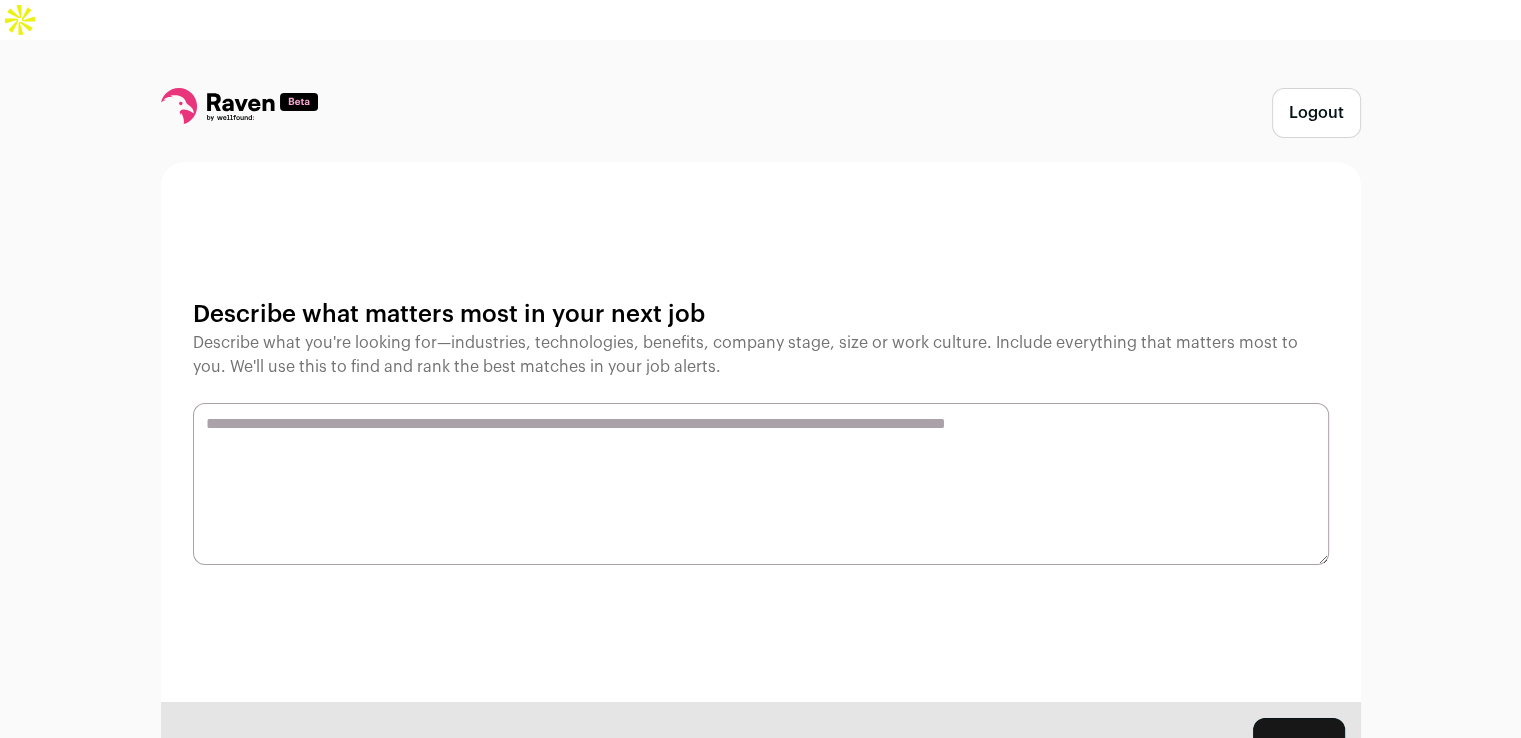 click at bounding box center (761, 484) 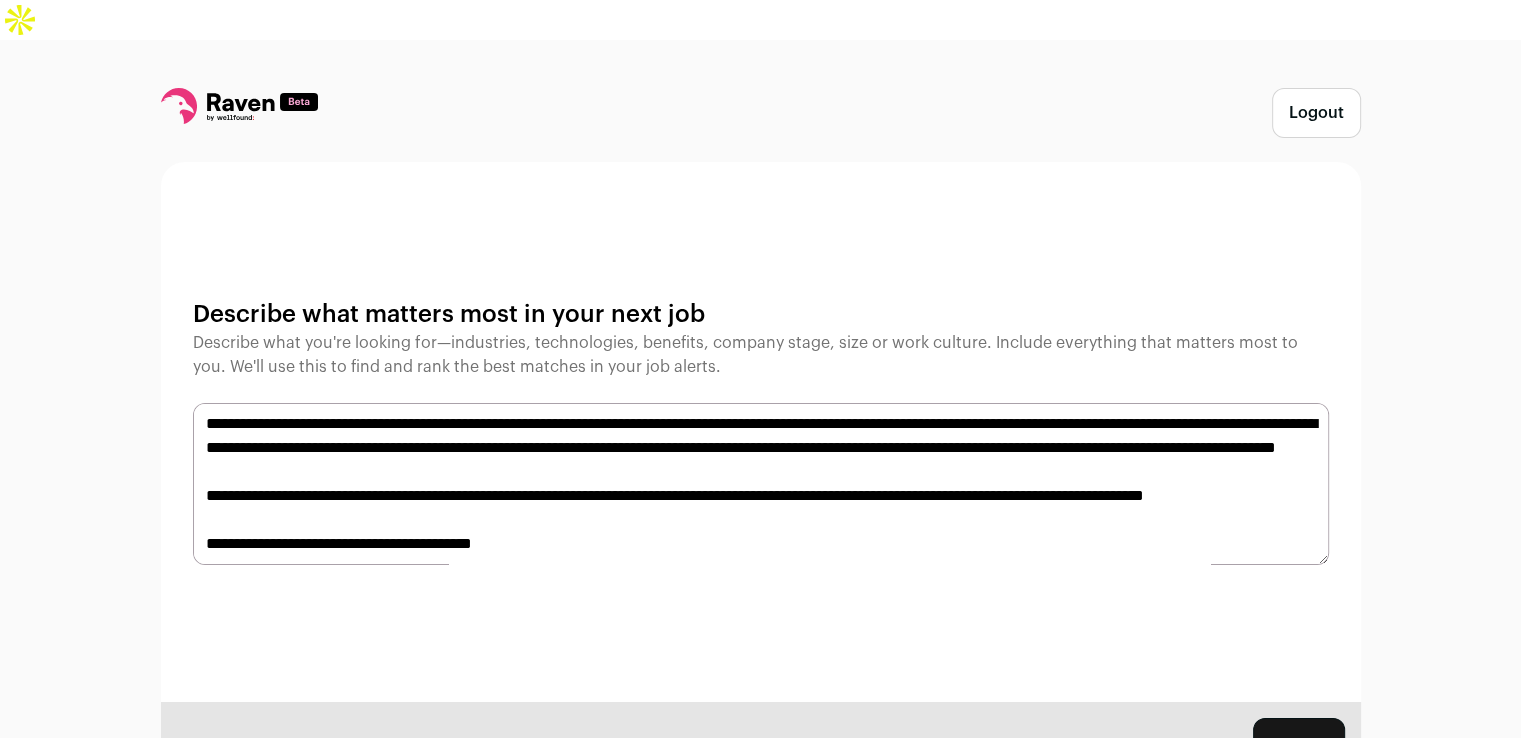 scroll, scrollTop: 399, scrollLeft: 0, axis: vertical 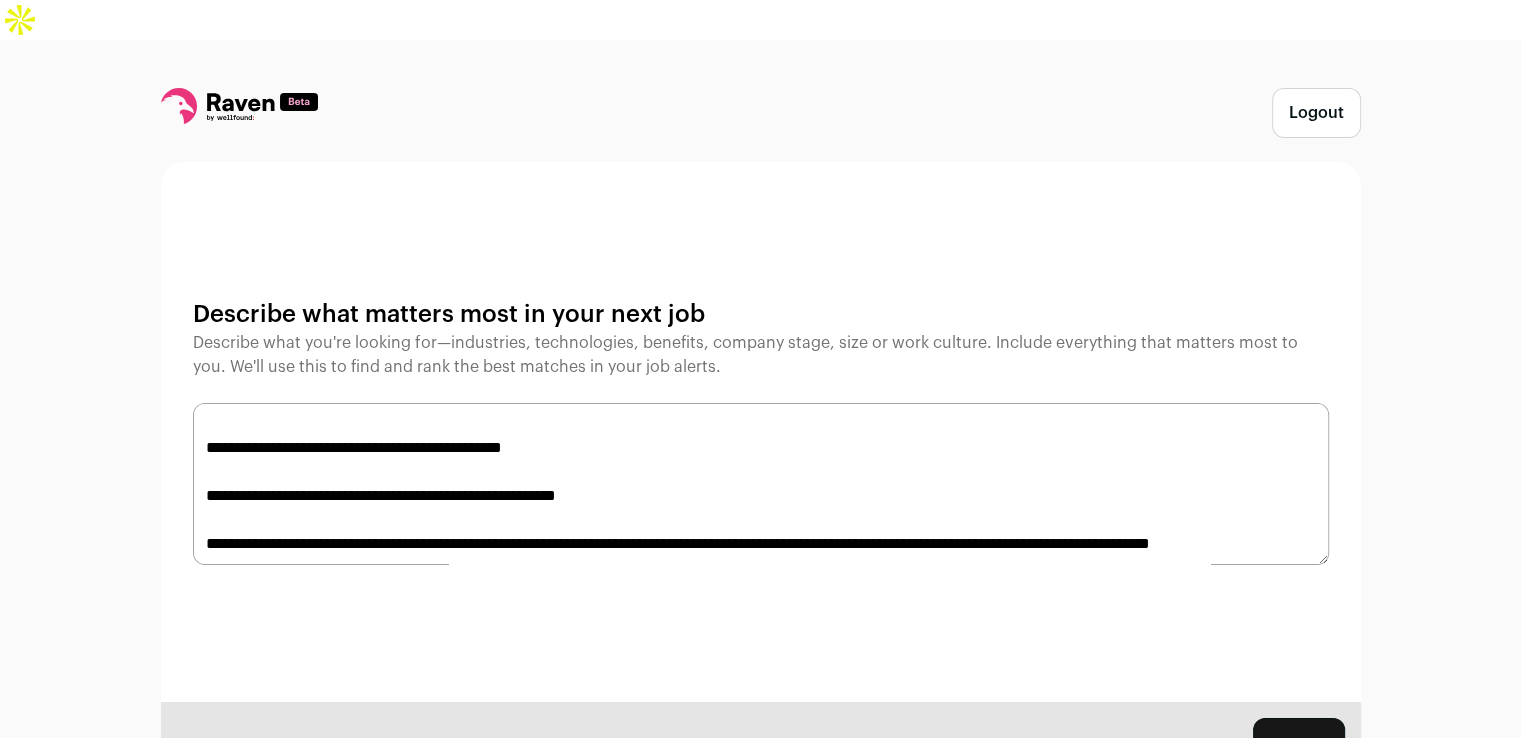 type on "**********" 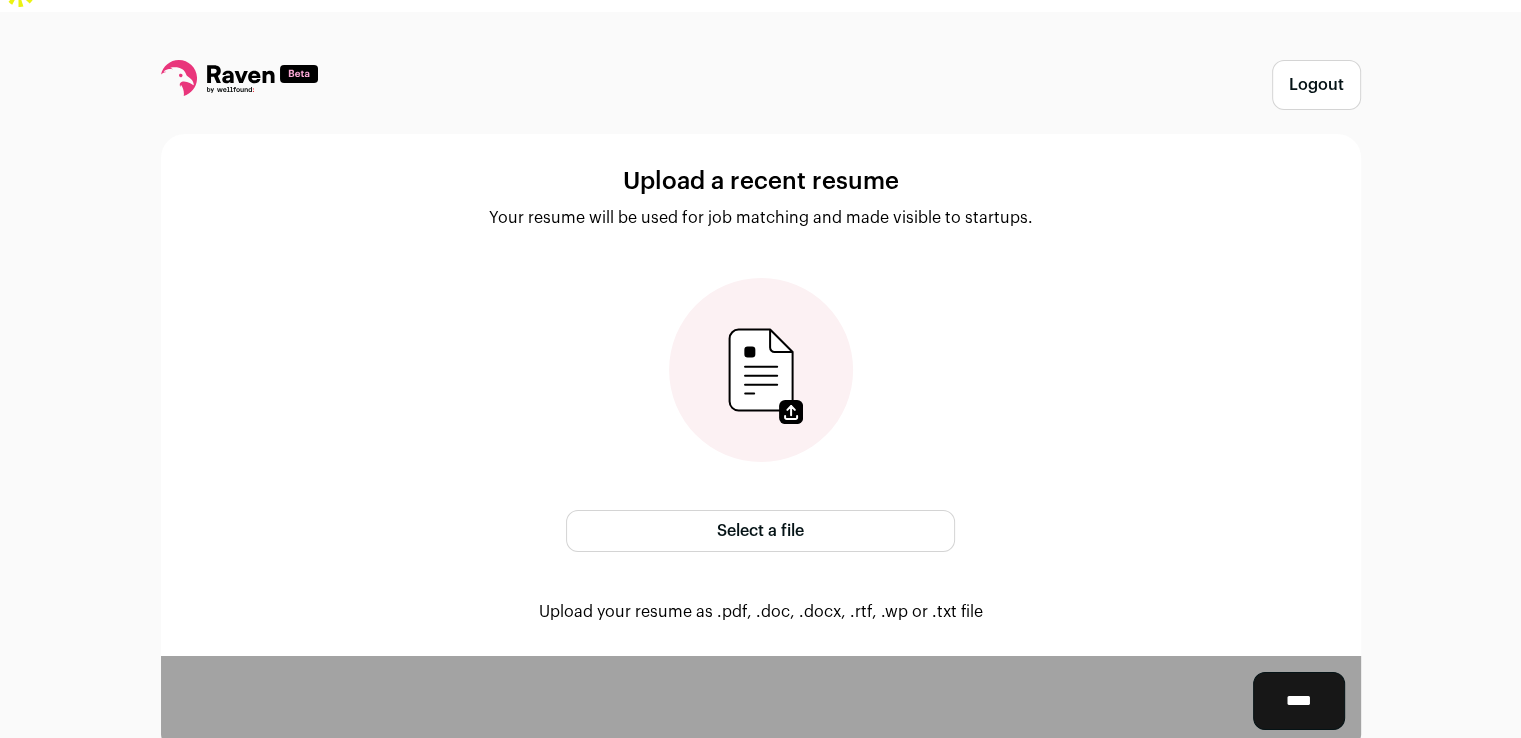scroll, scrollTop: 43, scrollLeft: 0, axis: vertical 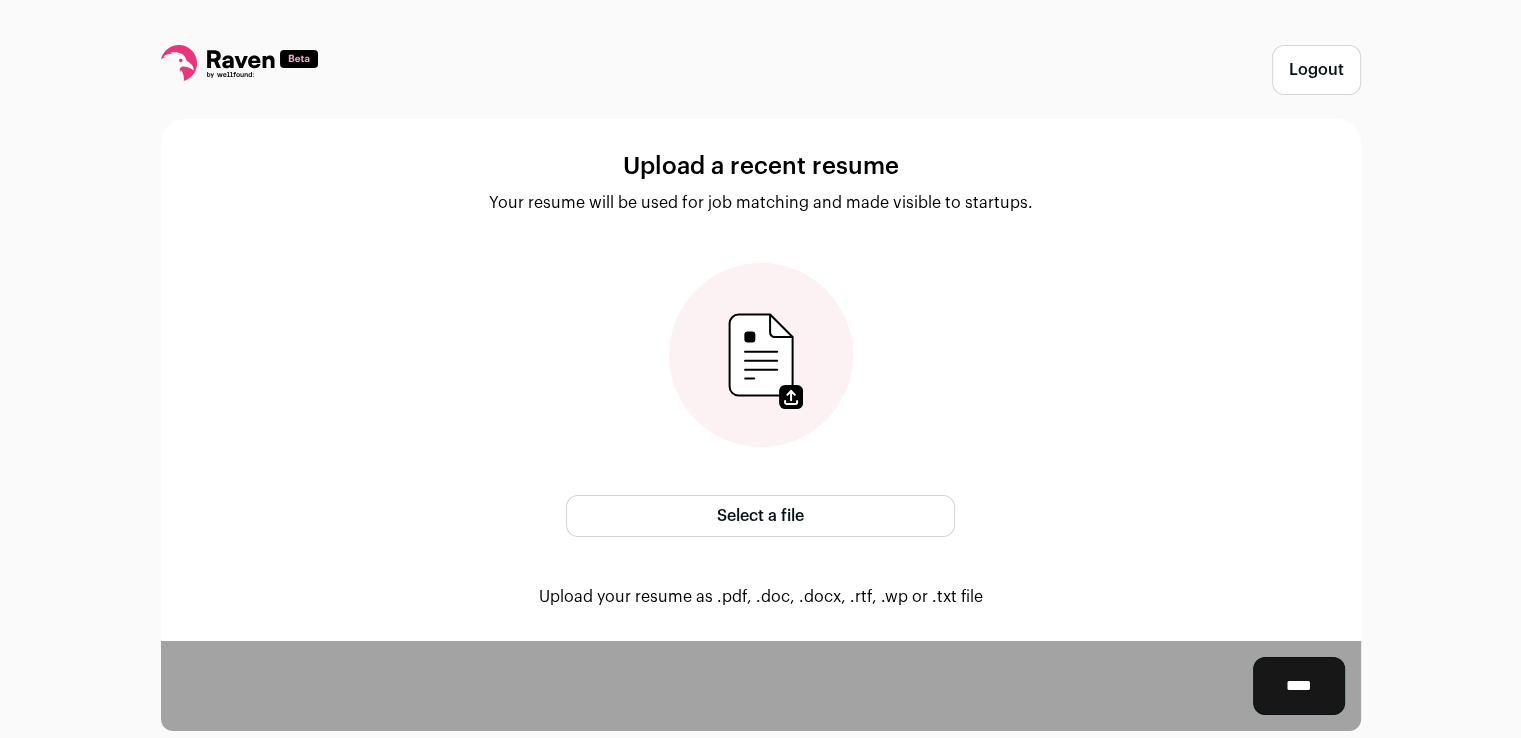 click on "Select a file" at bounding box center [760, 516] 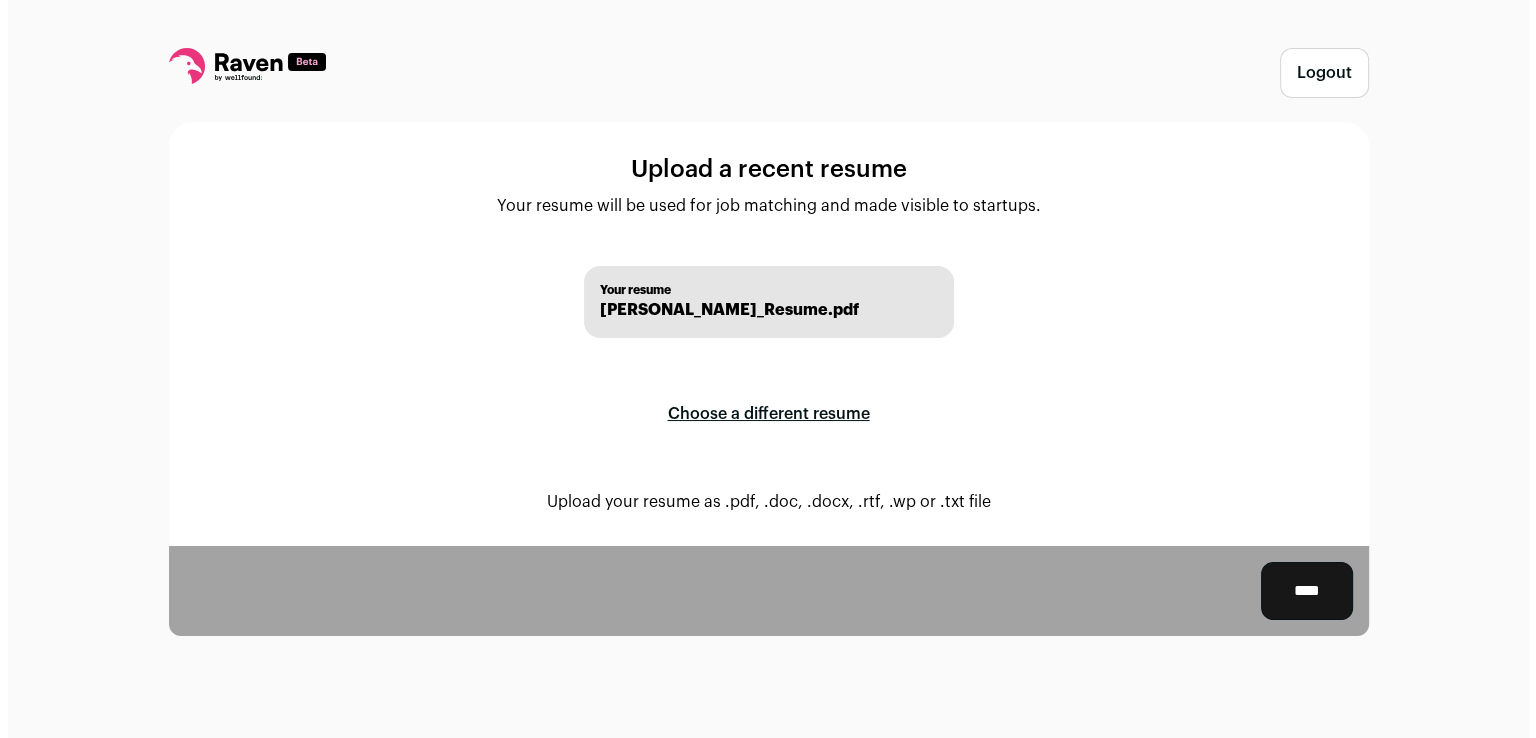 scroll, scrollTop: 0, scrollLeft: 0, axis: both 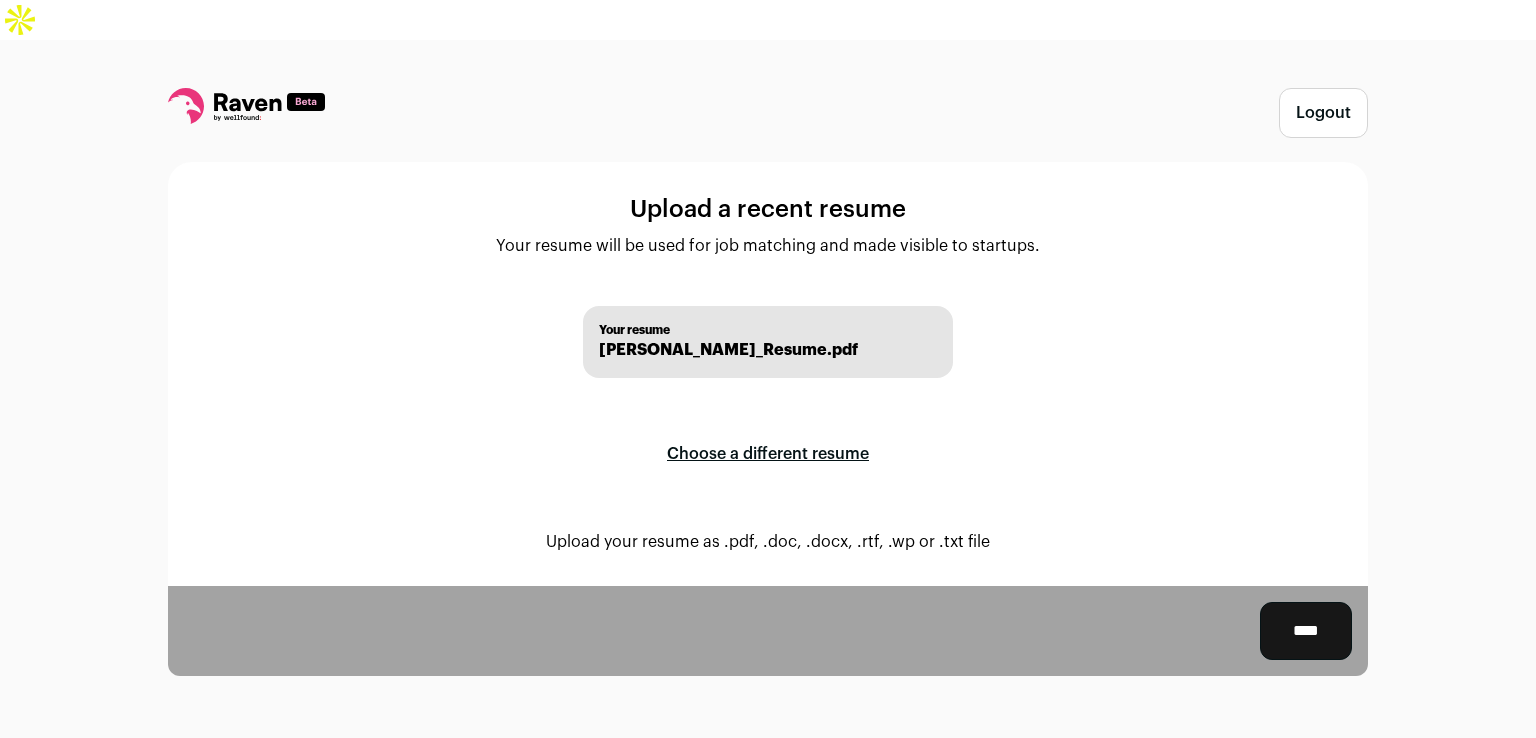 click on "****" at bounding box center (1306, 631) 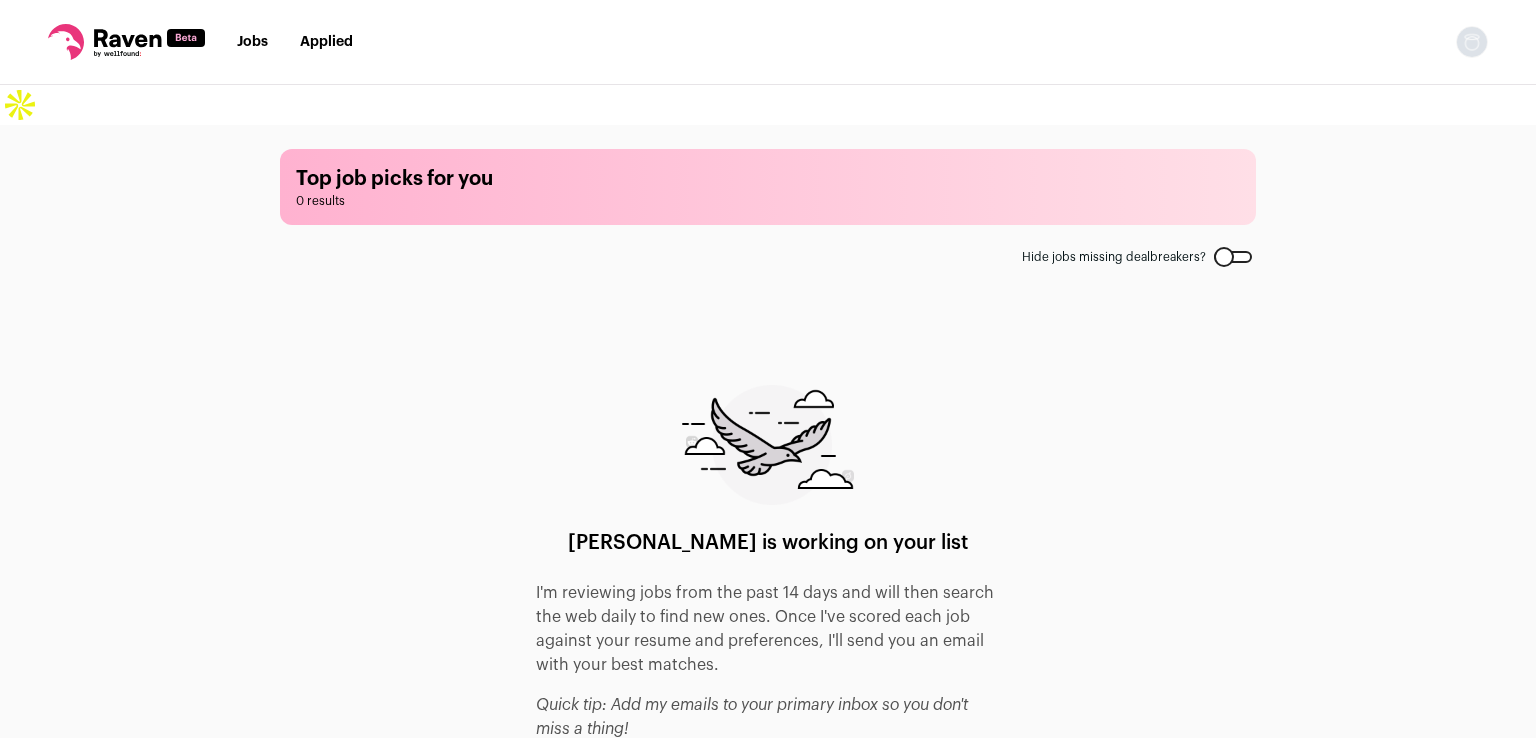 click at bounding box center [1233, 257] 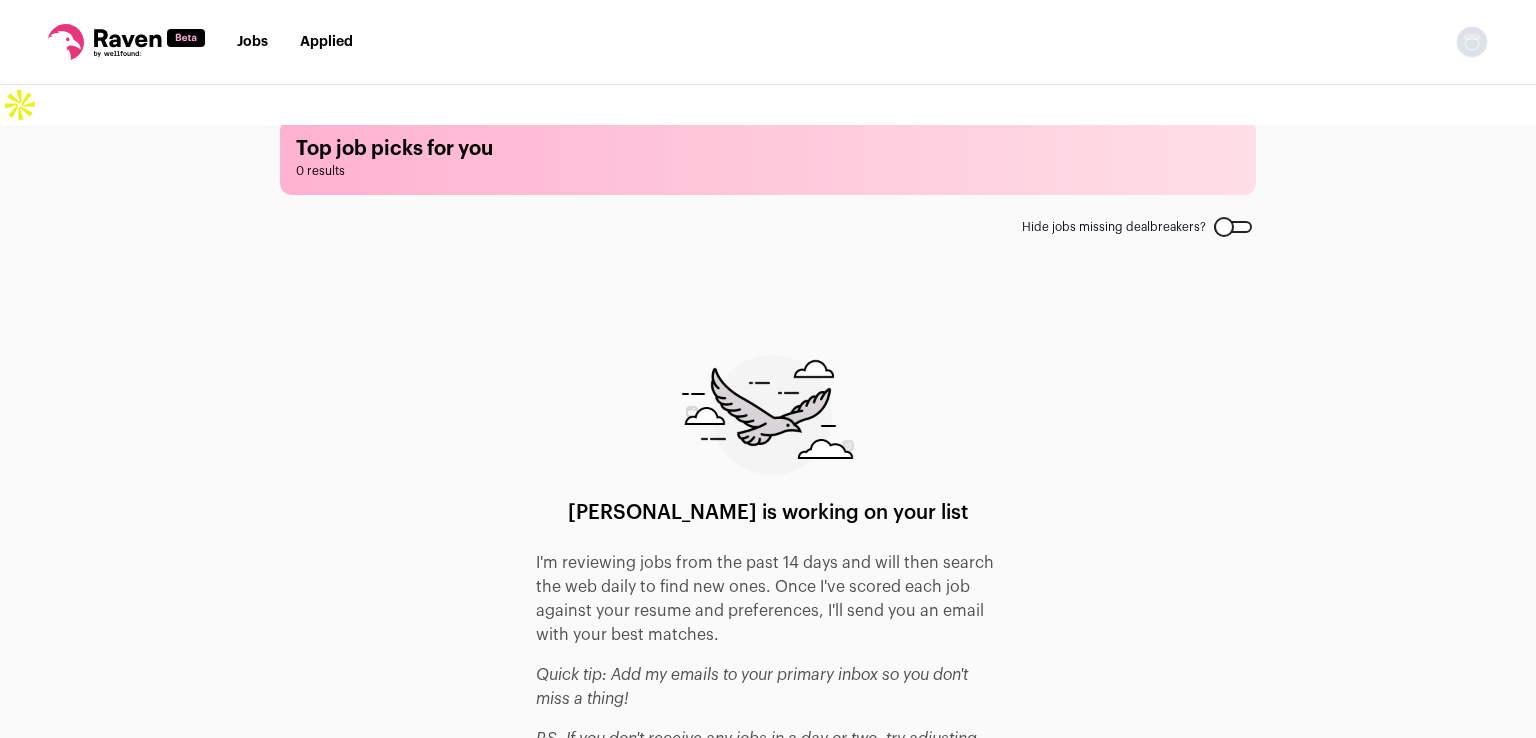 scroll, scrollTop: 54, scrollLeft: 0, axis: vertical 